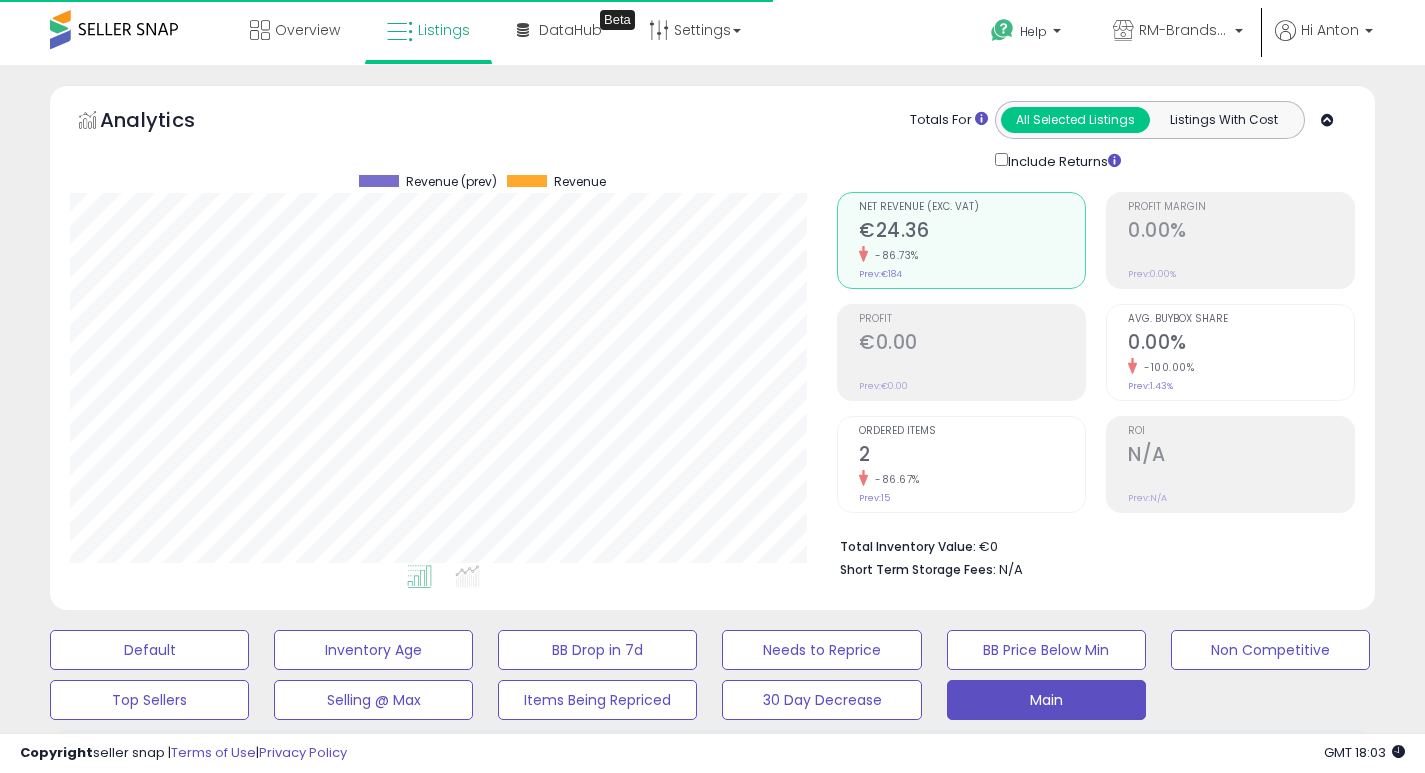 select on "**" 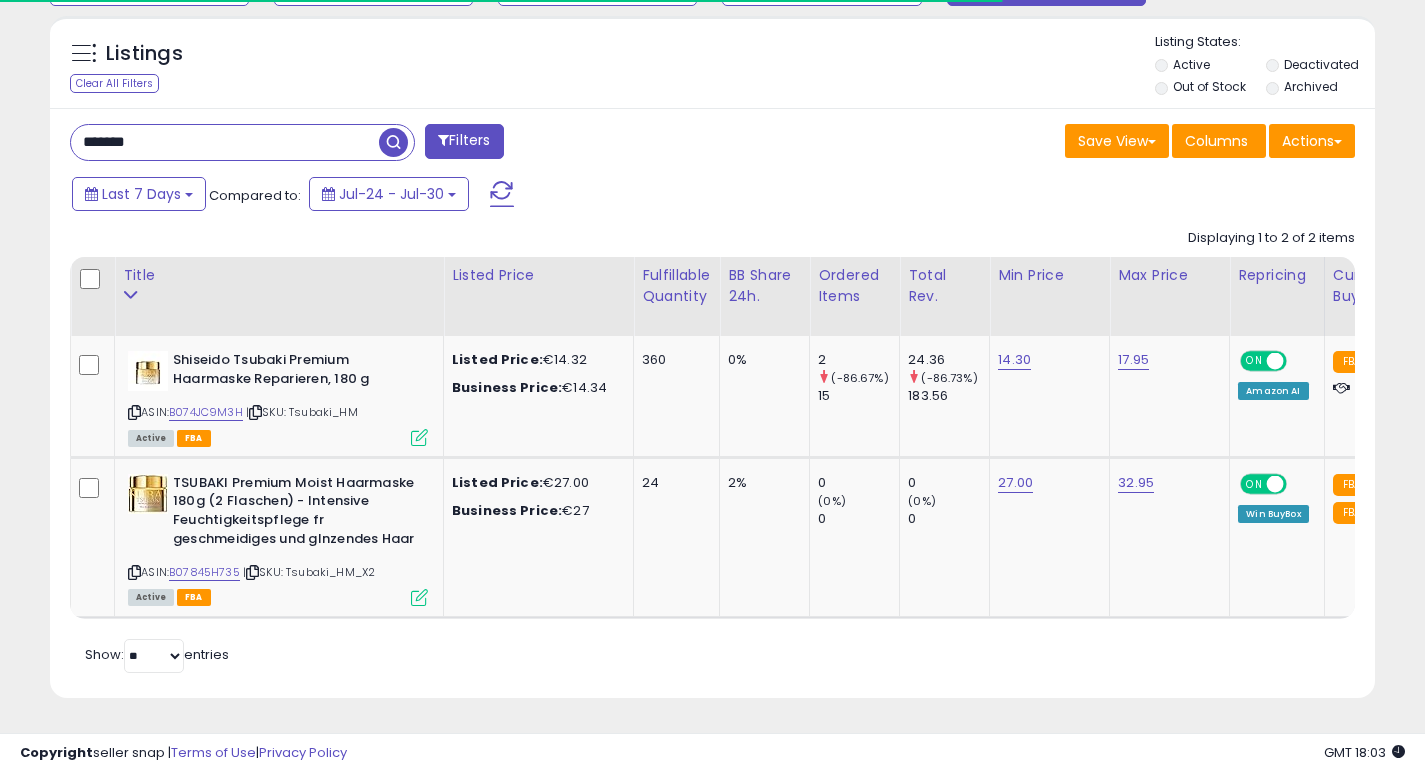 scroll, scrollTop: 660, scrollLeft: 0, axis: vertical 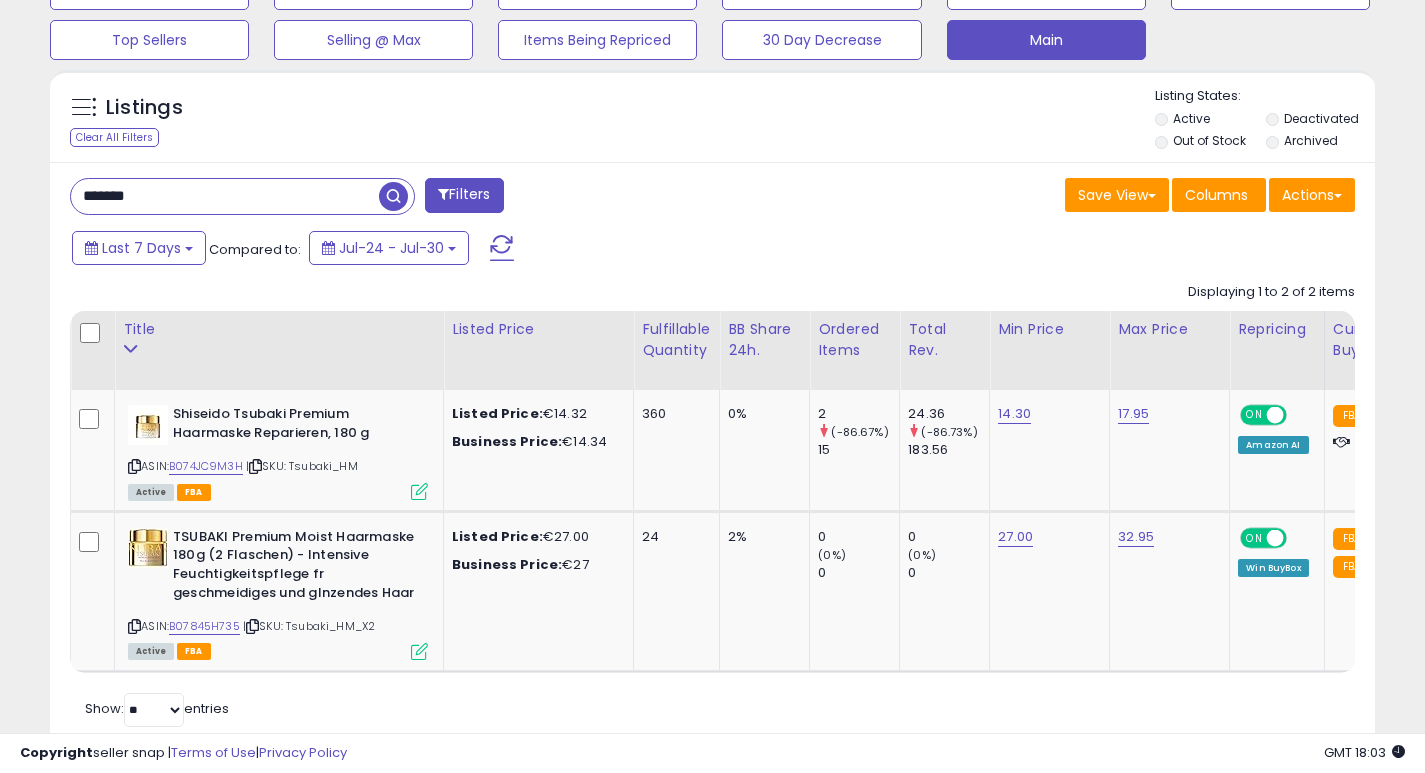 click on "*******" at bounding box center [225, 196] 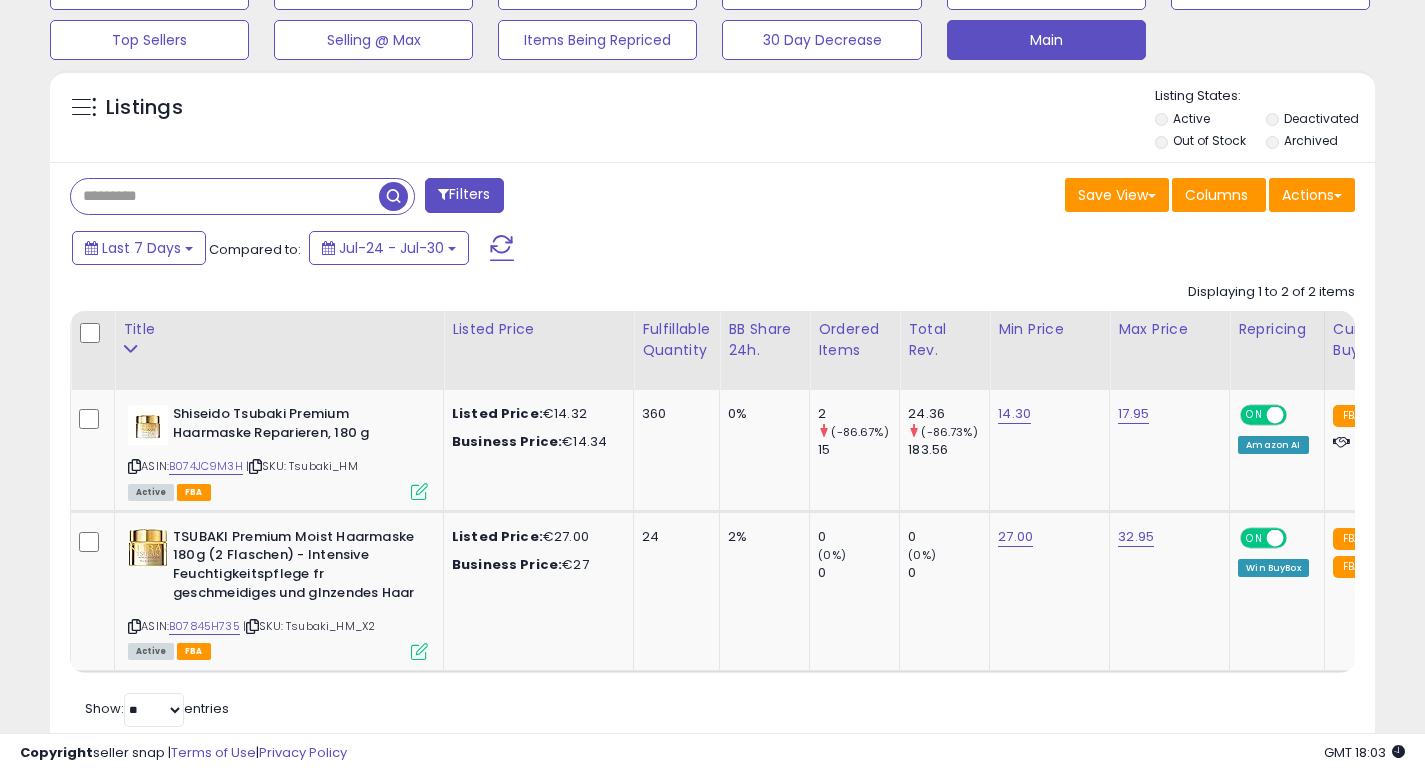type 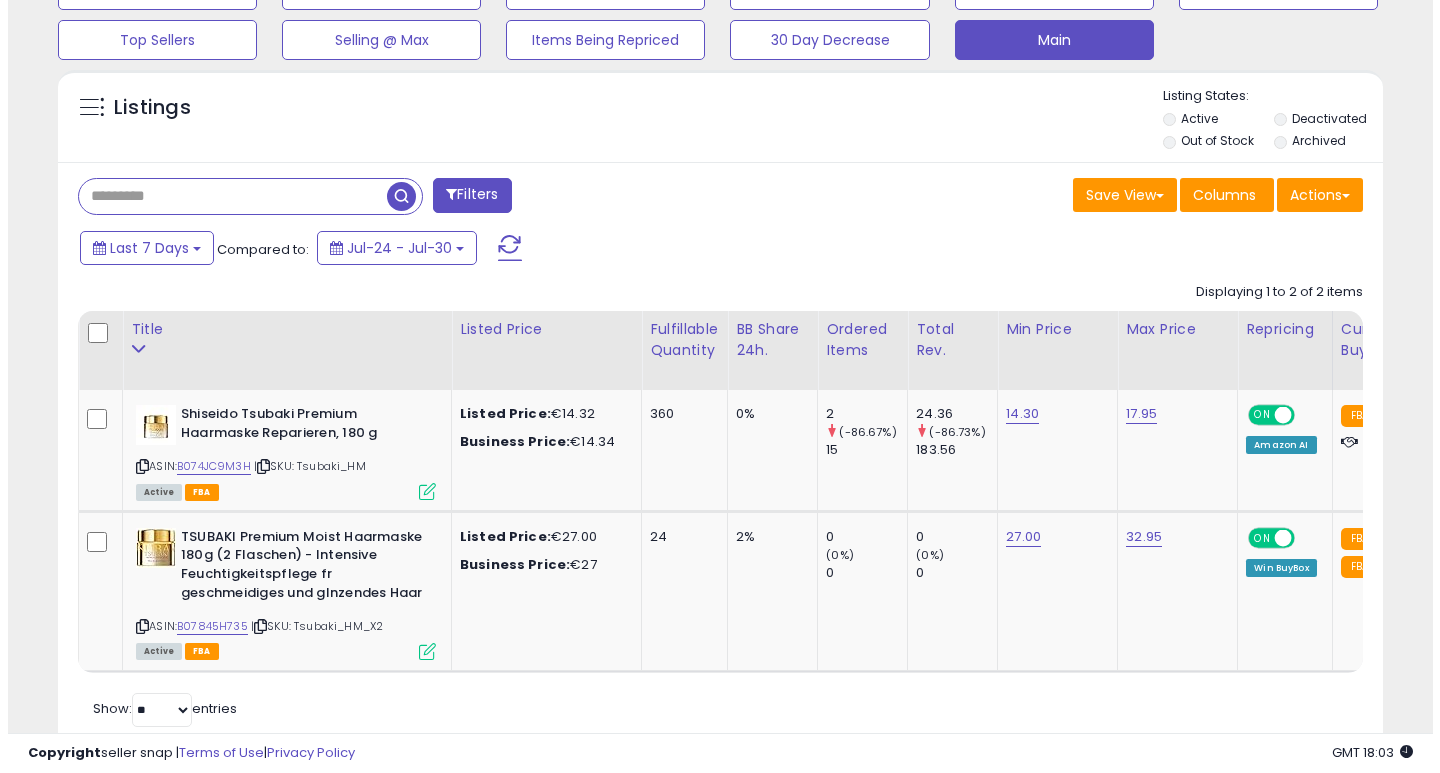 scroll, scrollTop: 447, scrollLeft: 0, axis: vertical 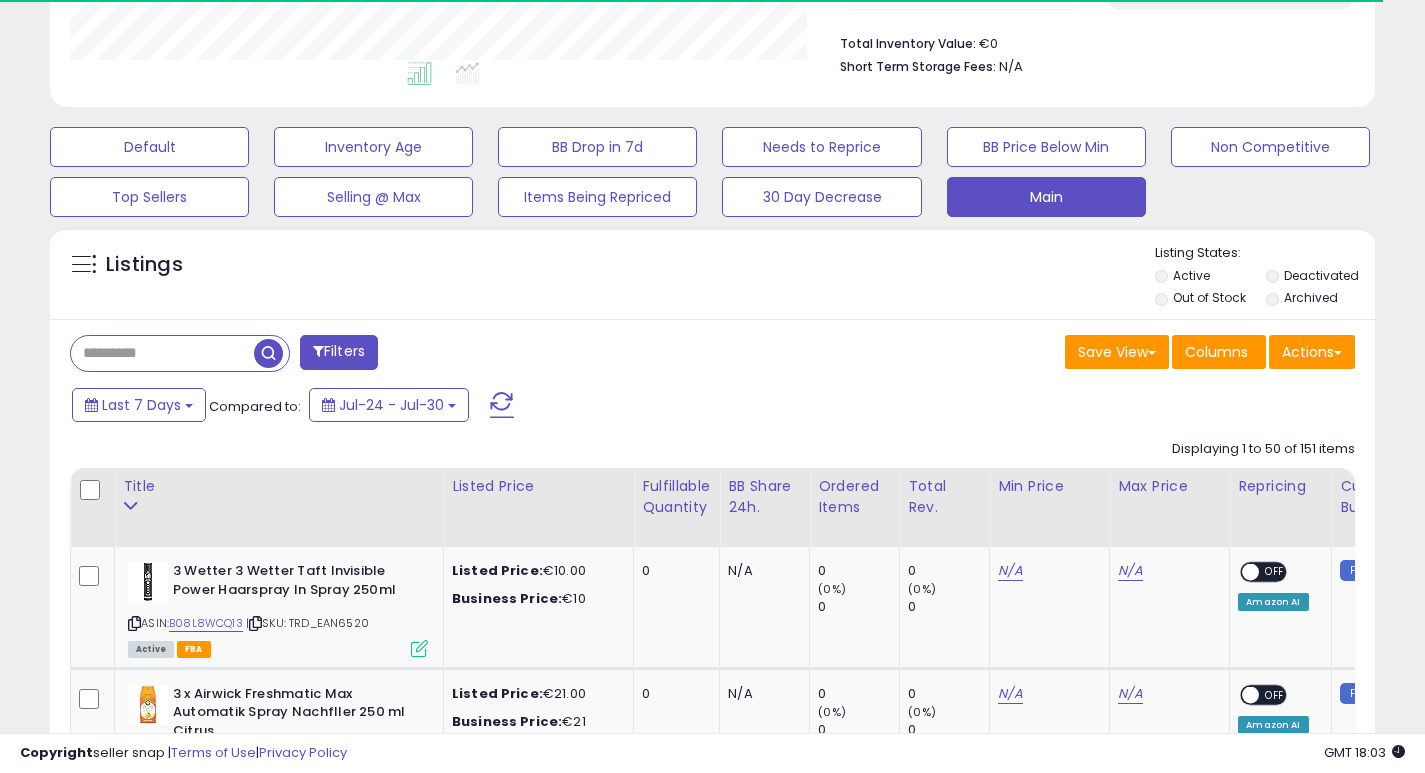 click on "Filters" at bounding box center [339, 352] 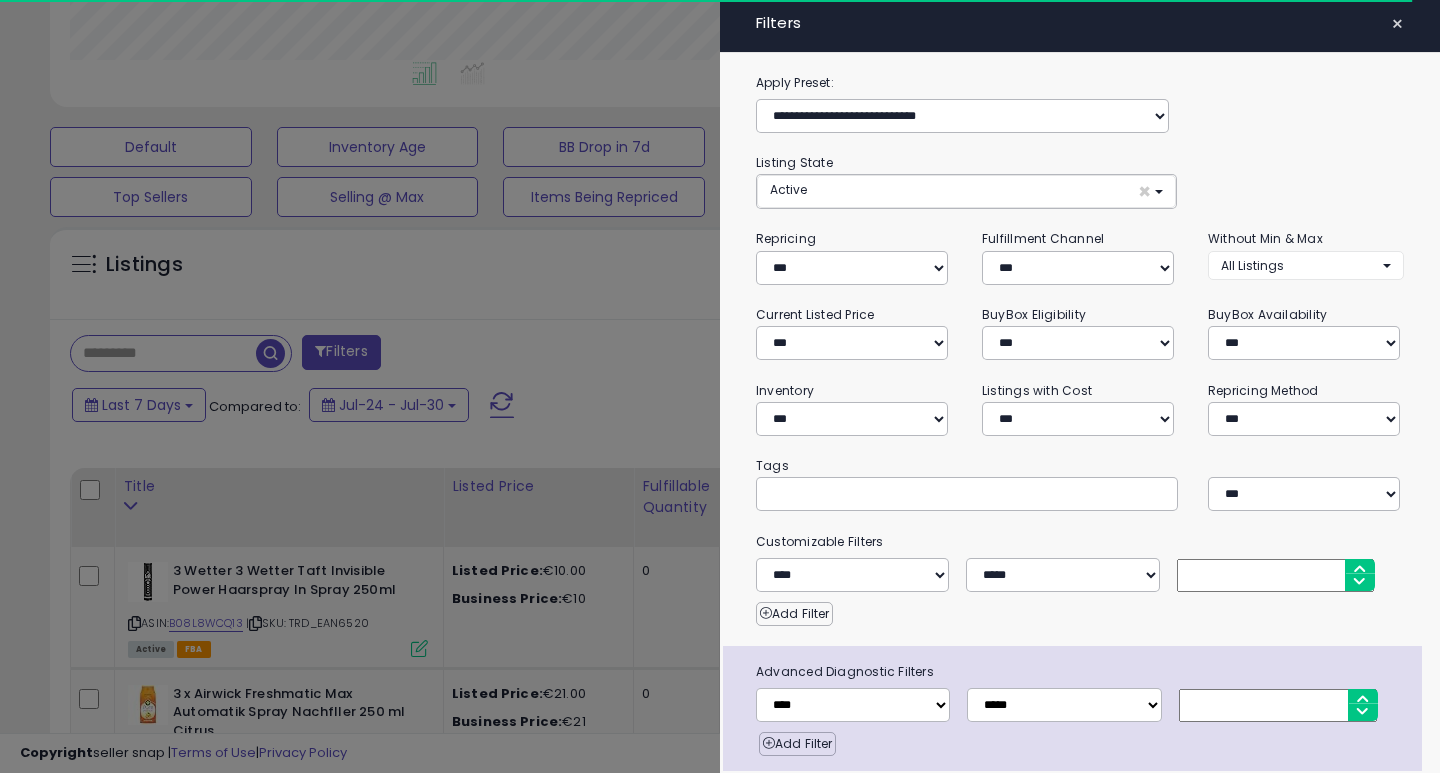 scroll, scrollTop: 999590, scrollLeft: 999224, axis: both 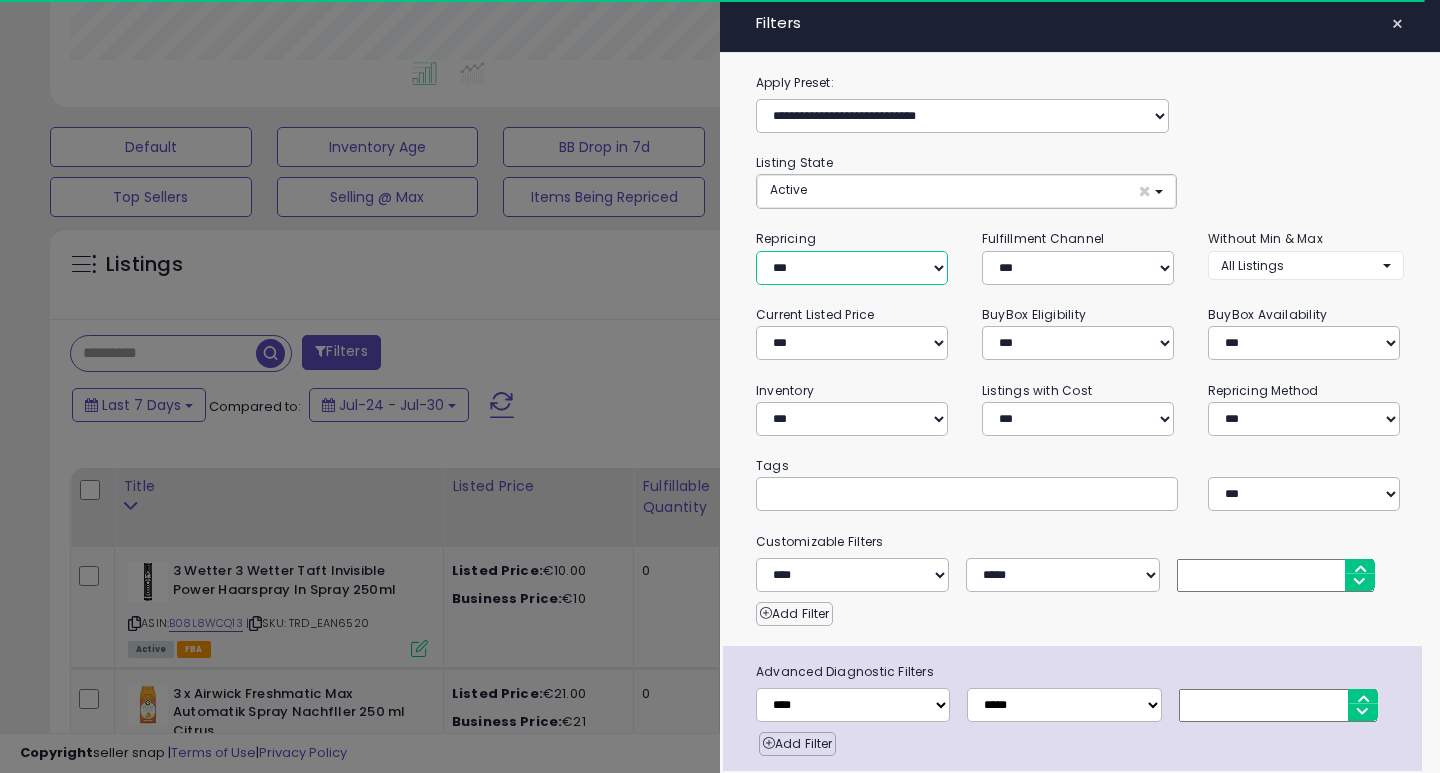 click on "**********" at bounding box center [852, 268] 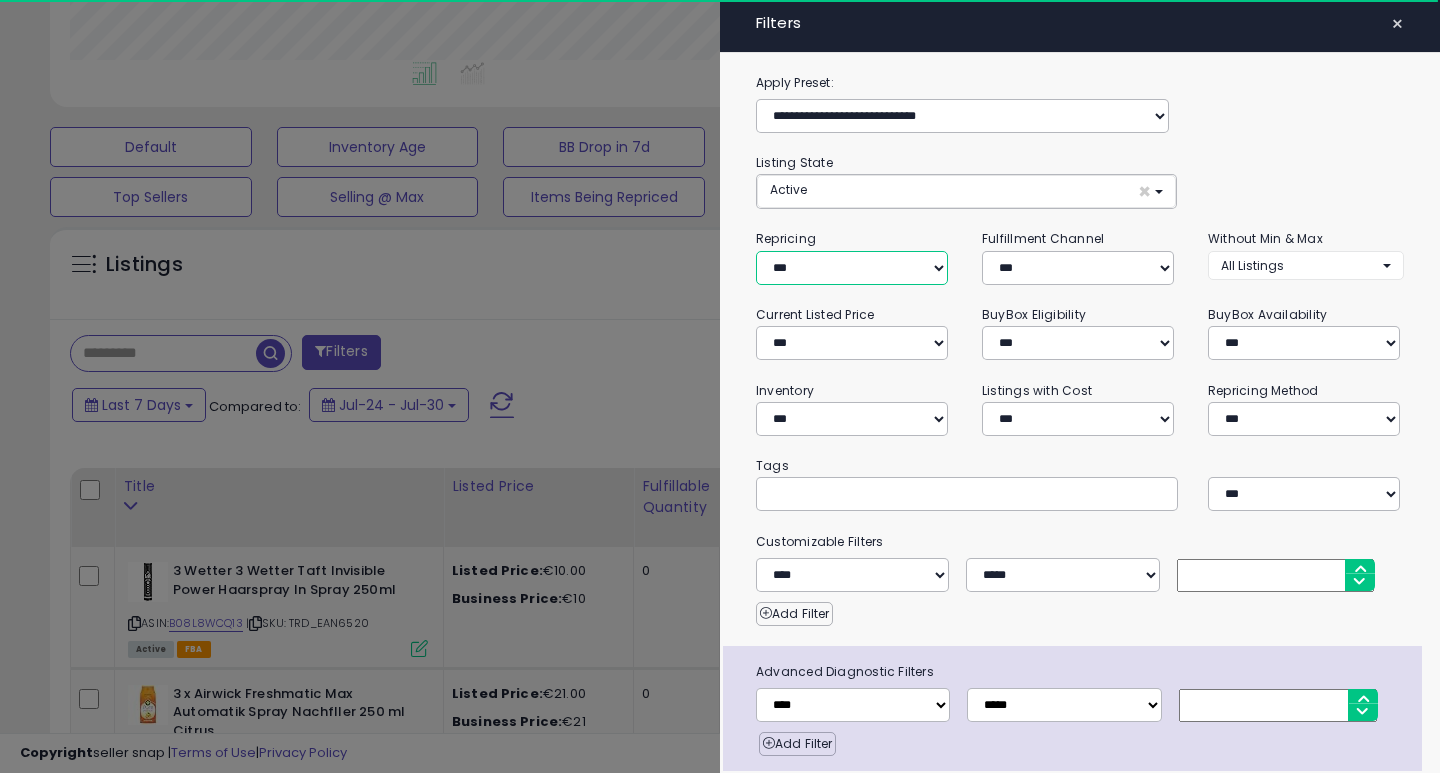 select on "***" 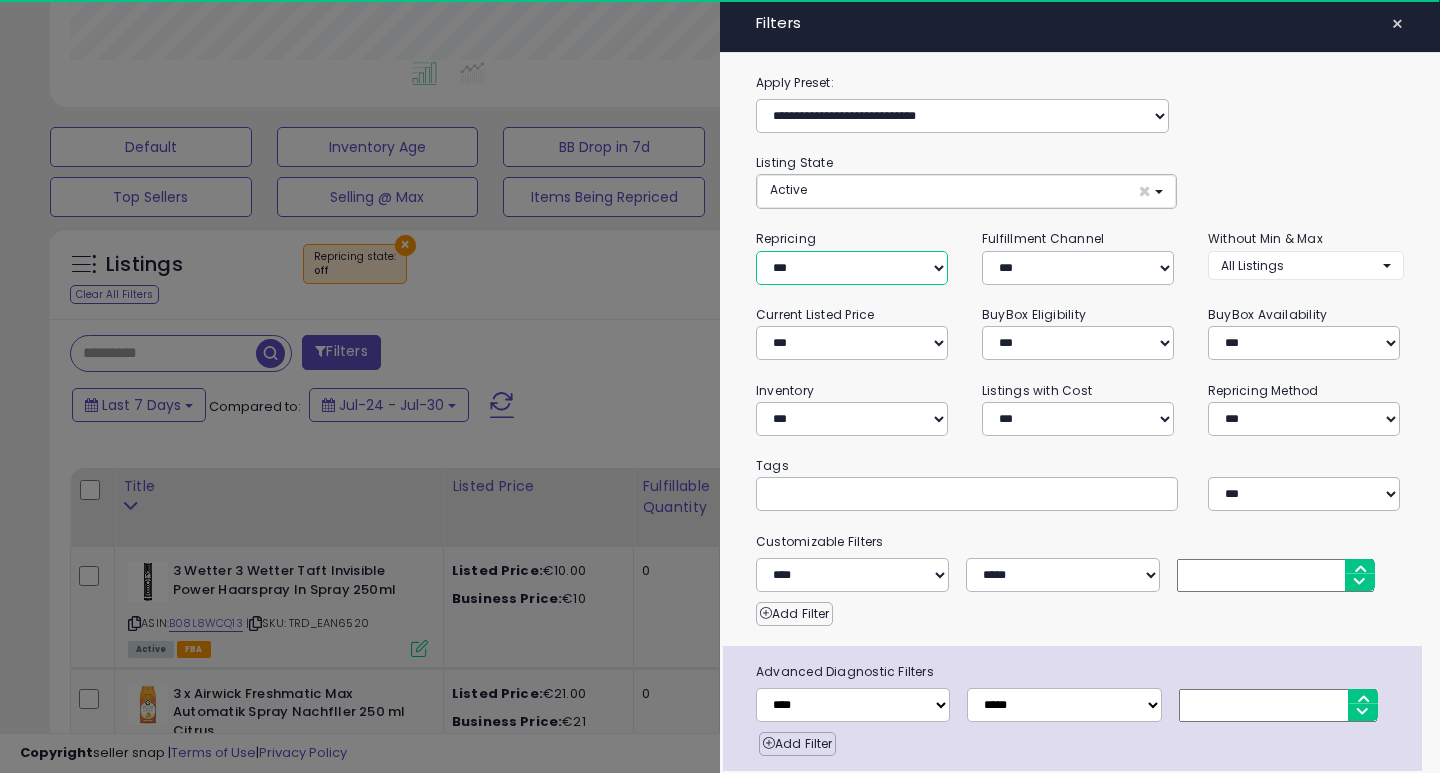 scroll, scrollTop: 68, scrollLeft: 0, axis: vertical 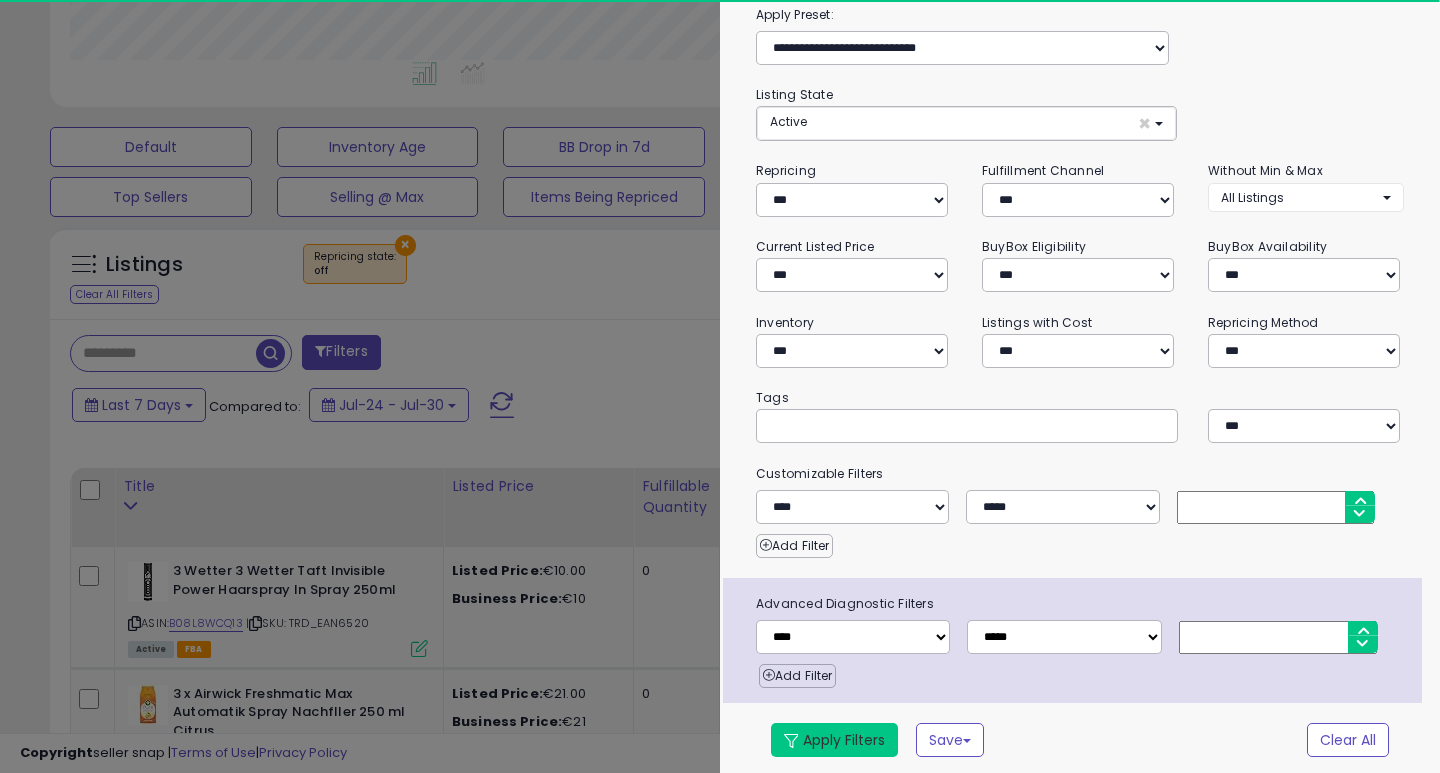 click on "Apply Filters" at bounding box center (834, 740) 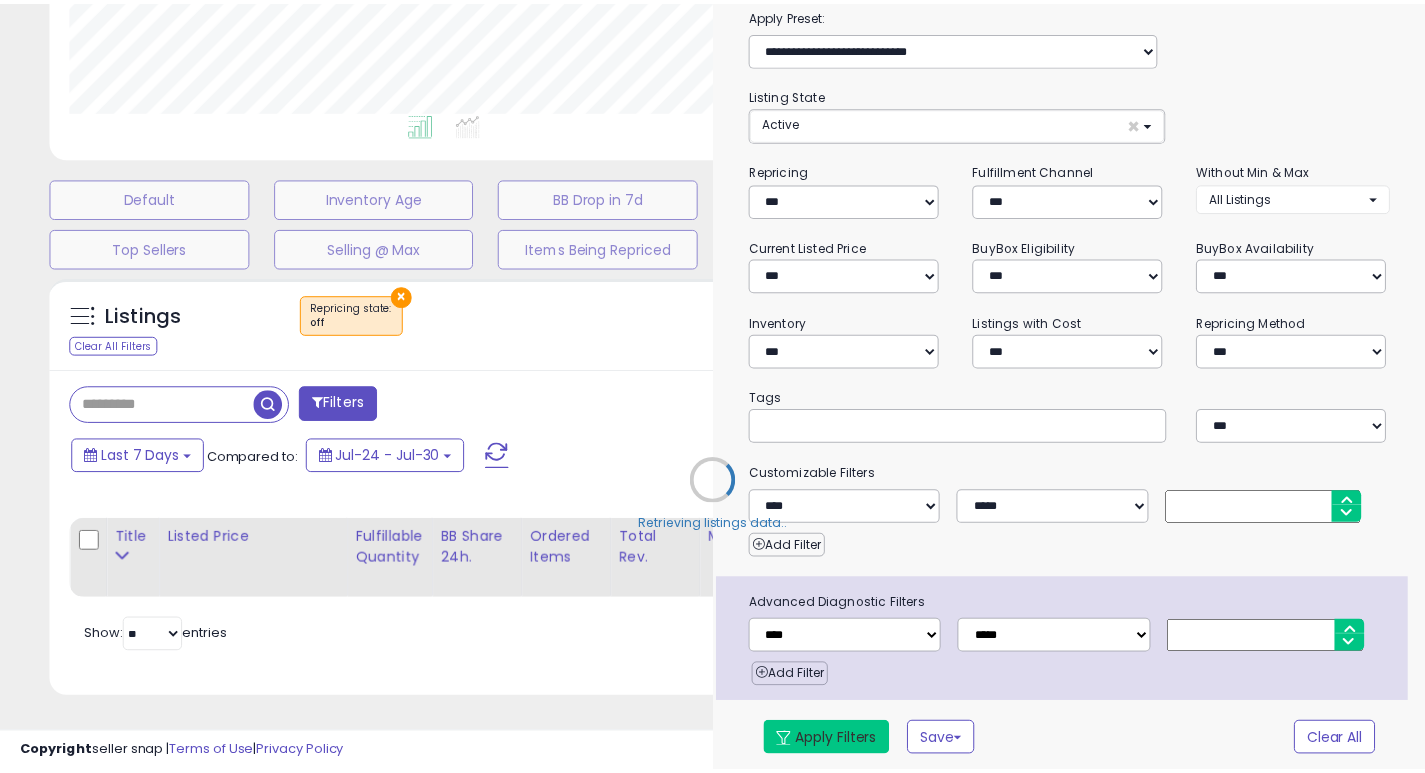 scroll, scrollTop: 467, scrollLeft: 0, axis: vertical 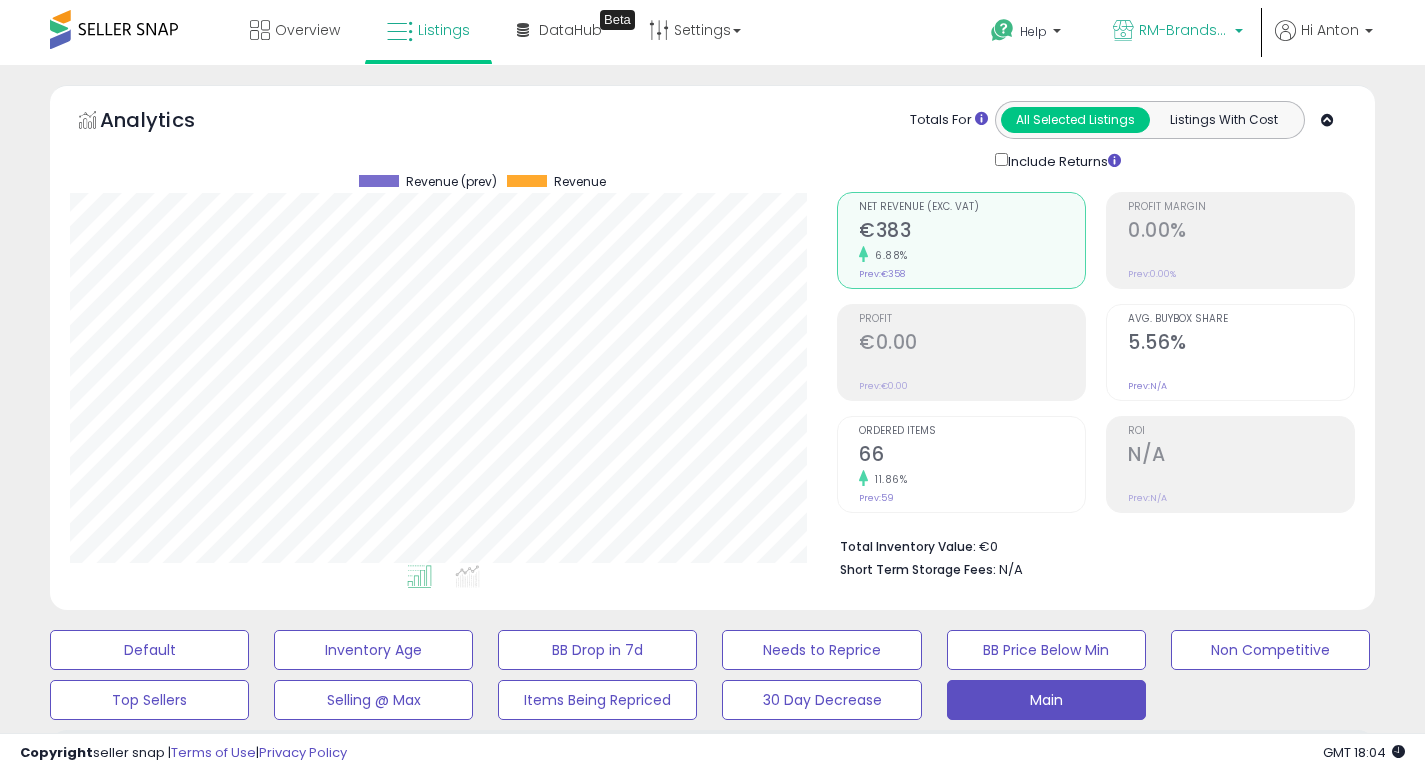 click on "RM-Brands (DE)" at bounding box center (1184, 30) 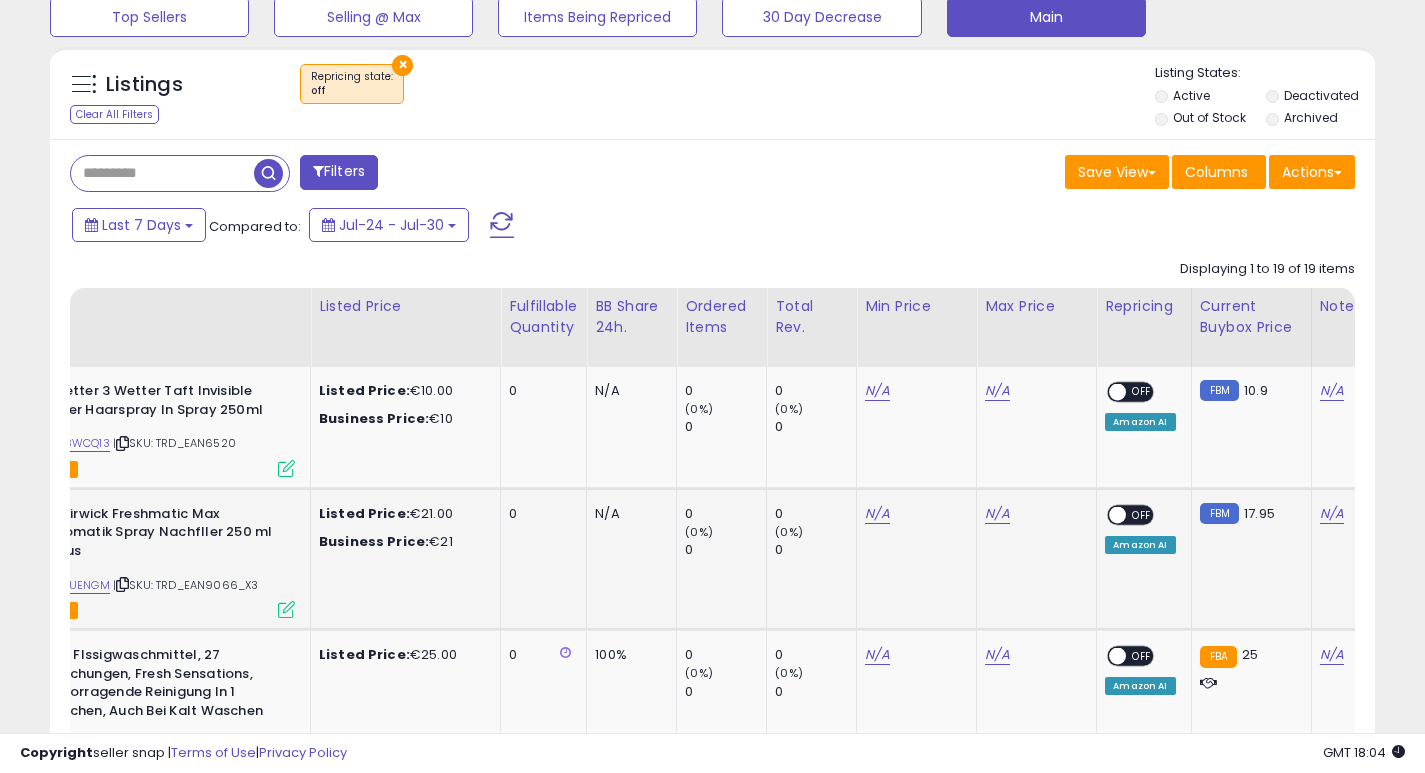 scroll, scrollTop: 707, scrollLeft: 0, axis: vertical 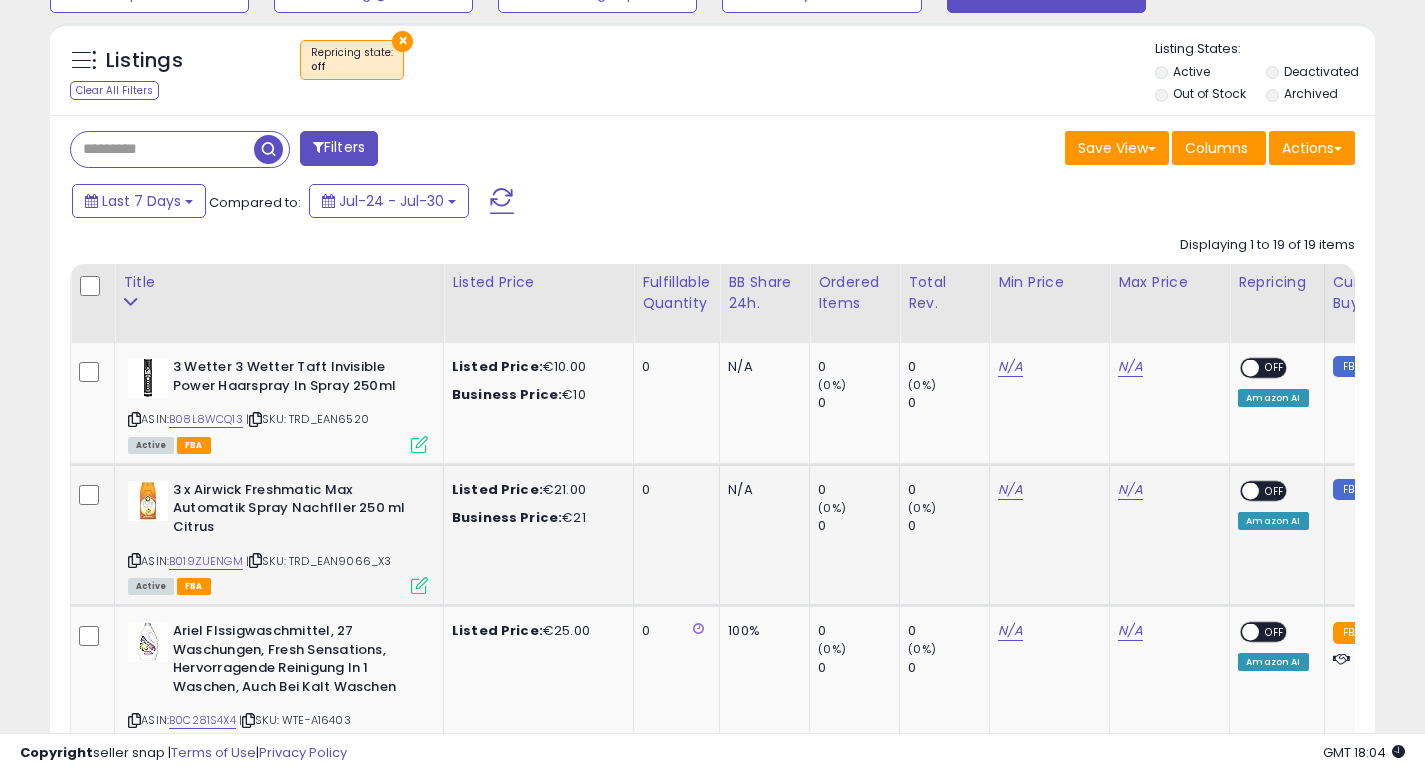 click on "Listed Price:  €21.00 Business Price:  €21" 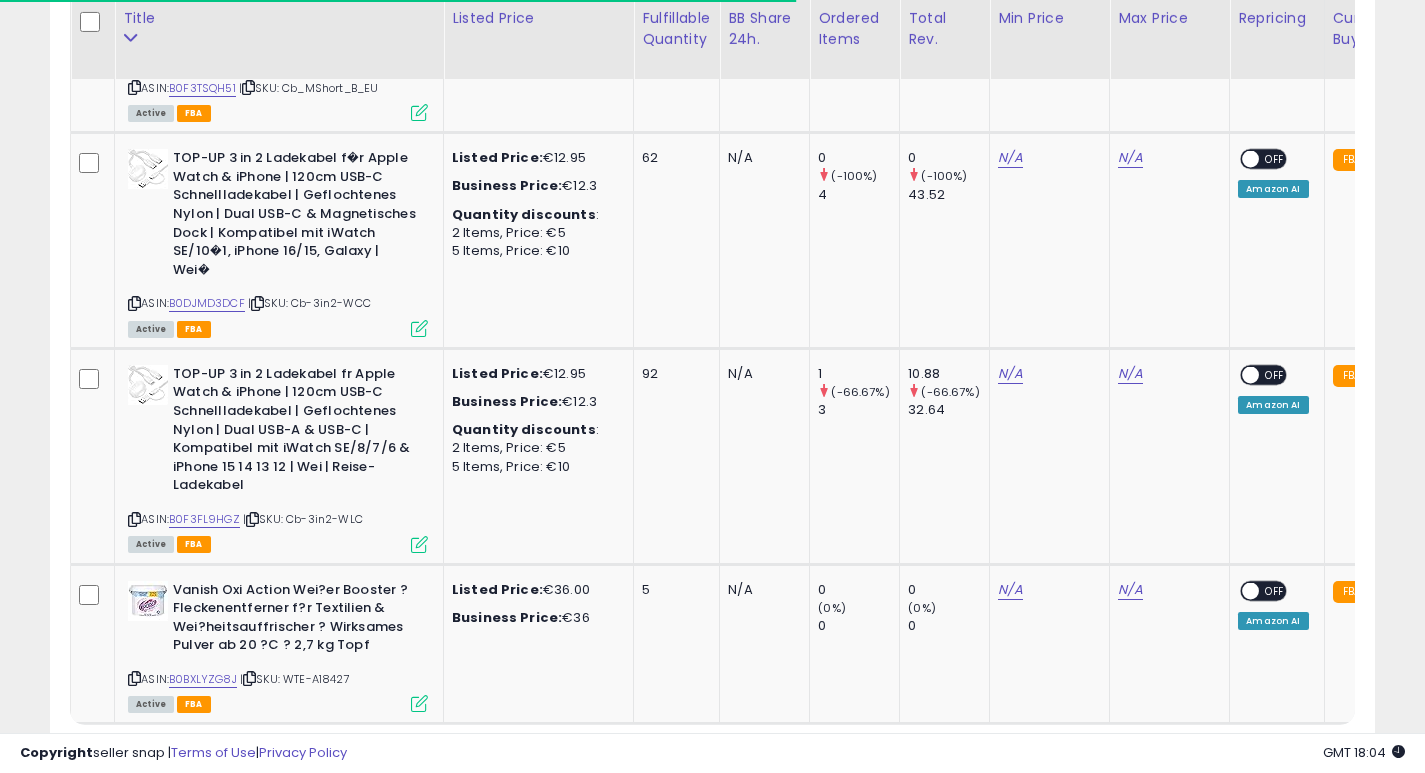 scroll, scrollTop: 3724, scrollLeft: 0, axis: vertical 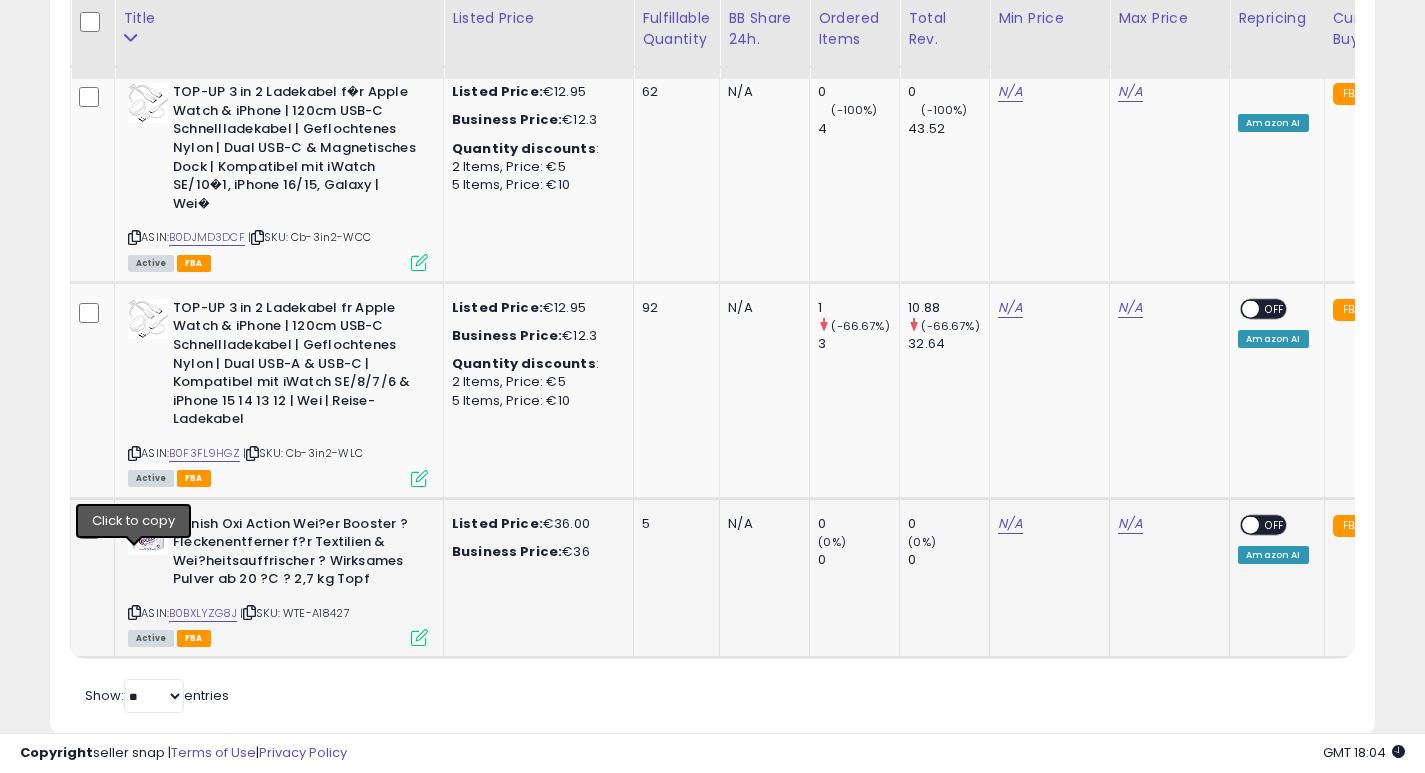 click at bounding box center (134, 612) 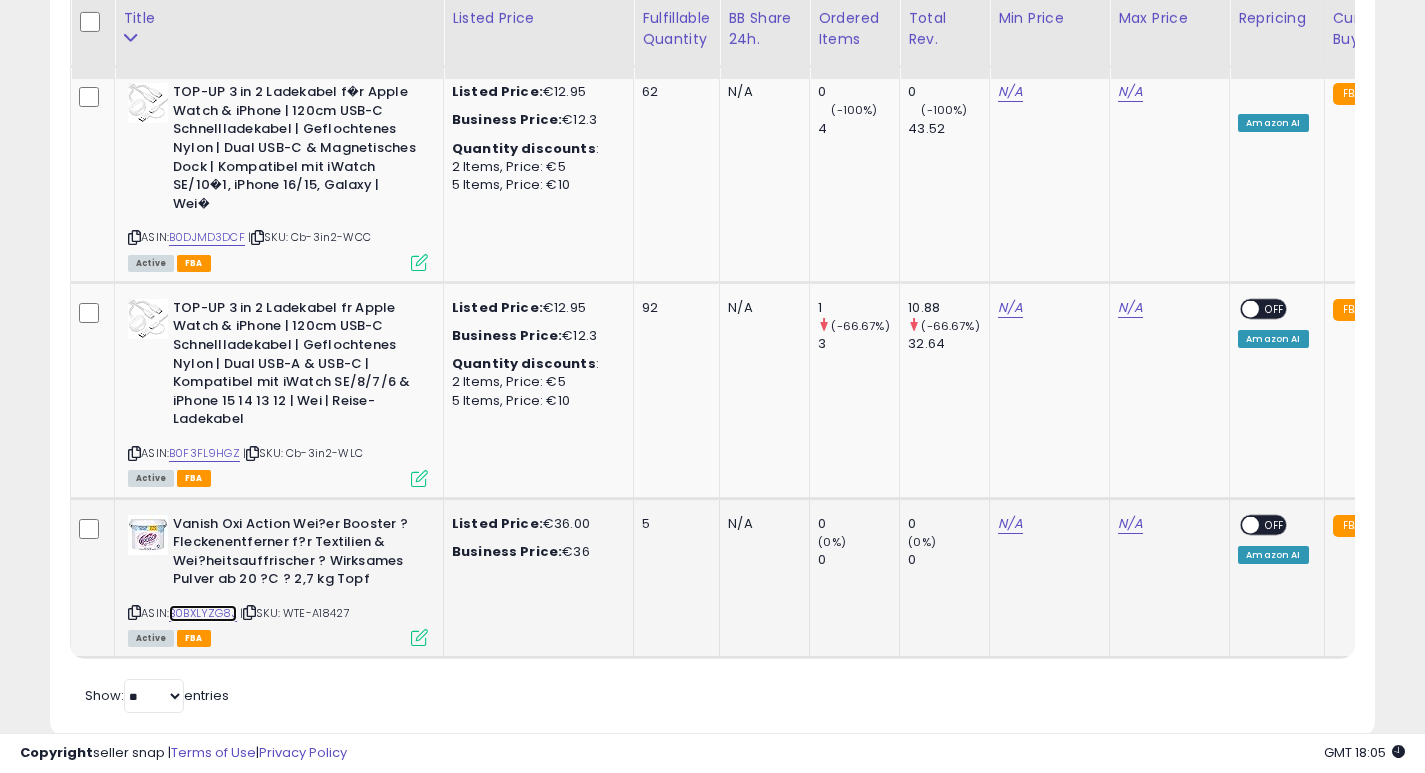 click on "B0BXLYZG8J" at bounding box center (203, 613) 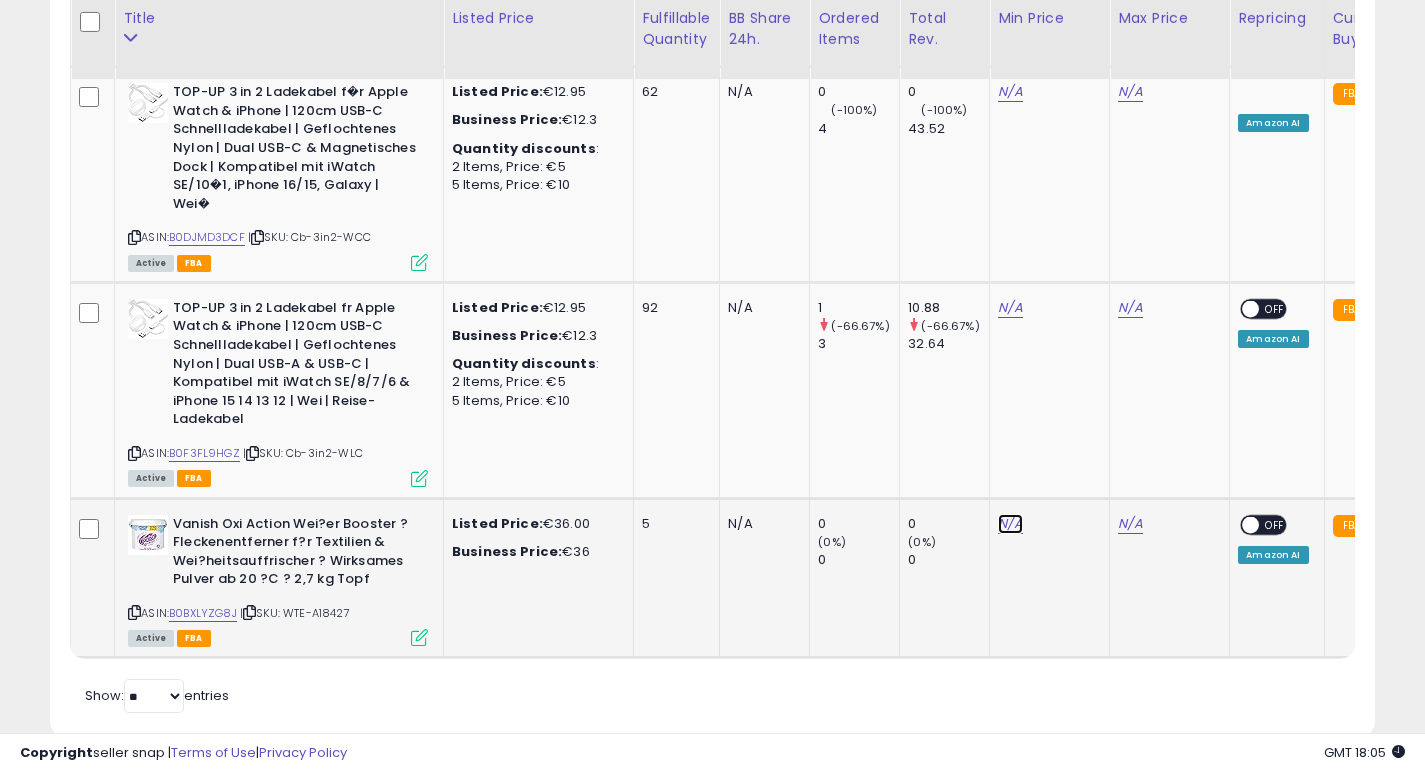 click on "N/A" at bounding box center [1010, -2650] 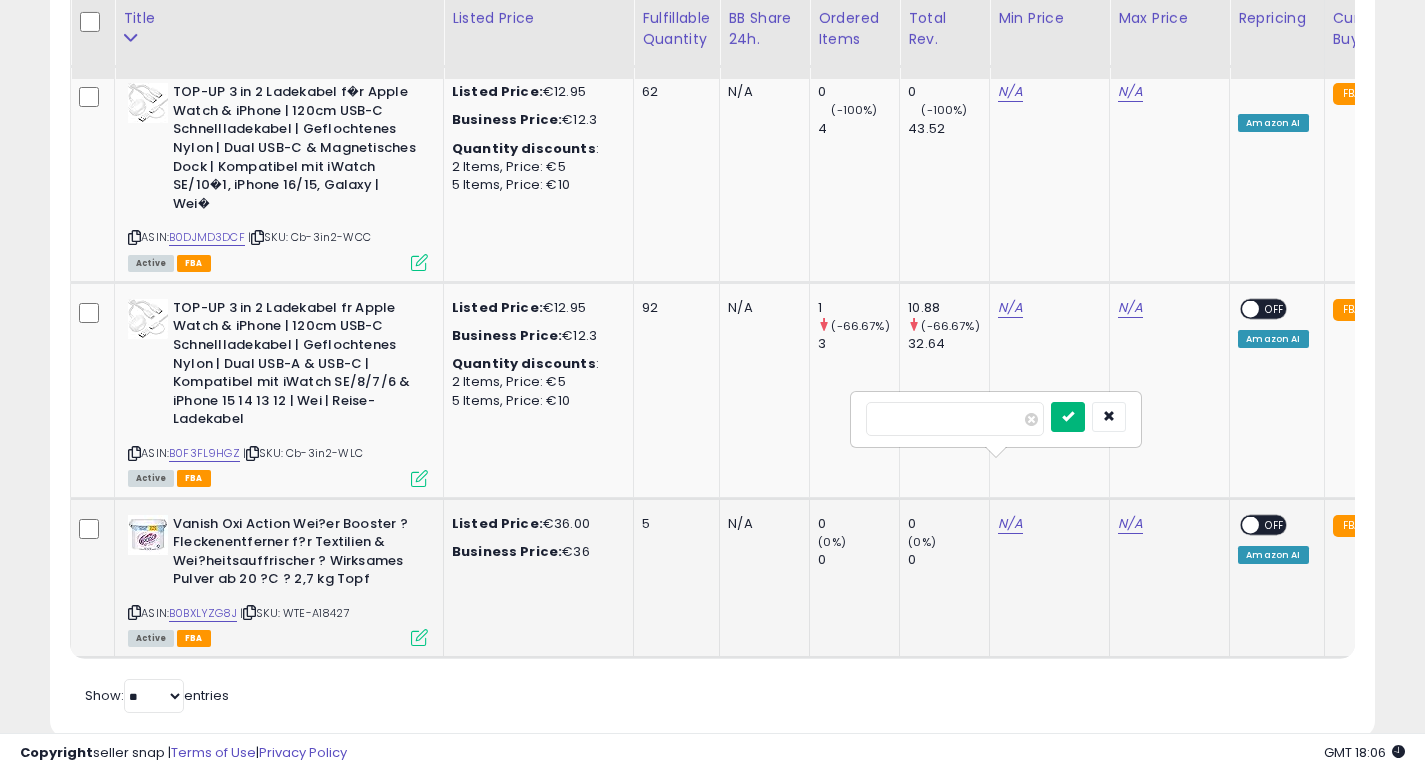 type on "**" 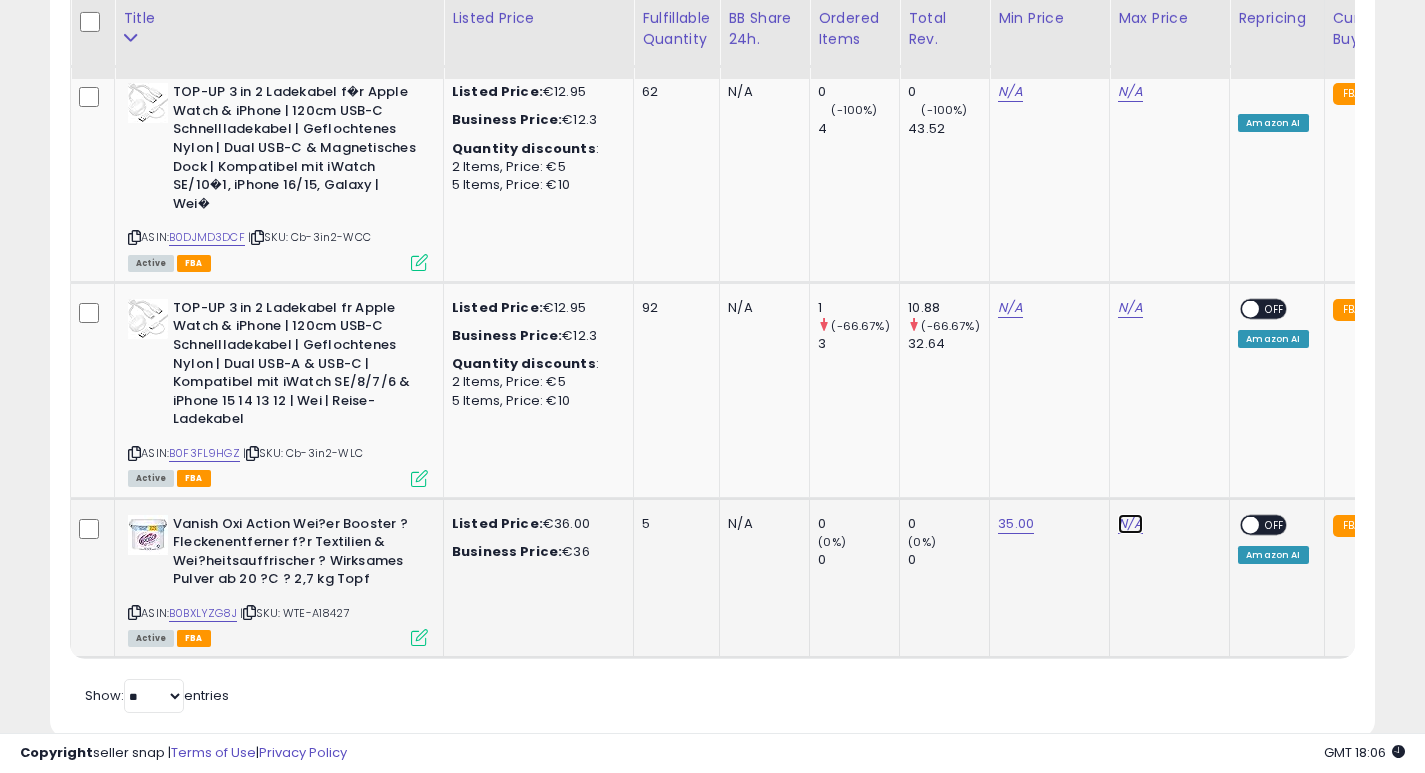 click on "N/A" at bounding box center (1130, -2650) 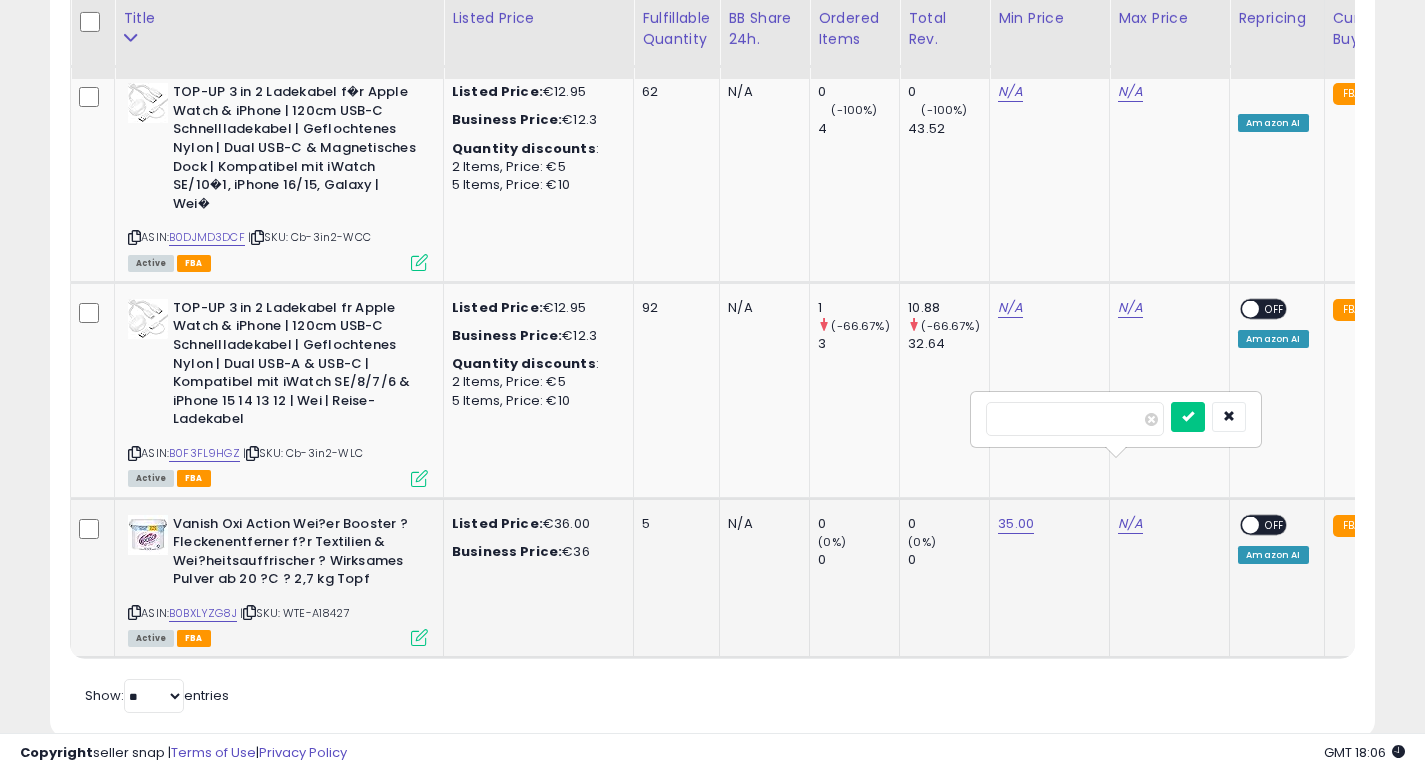 type on "*****" 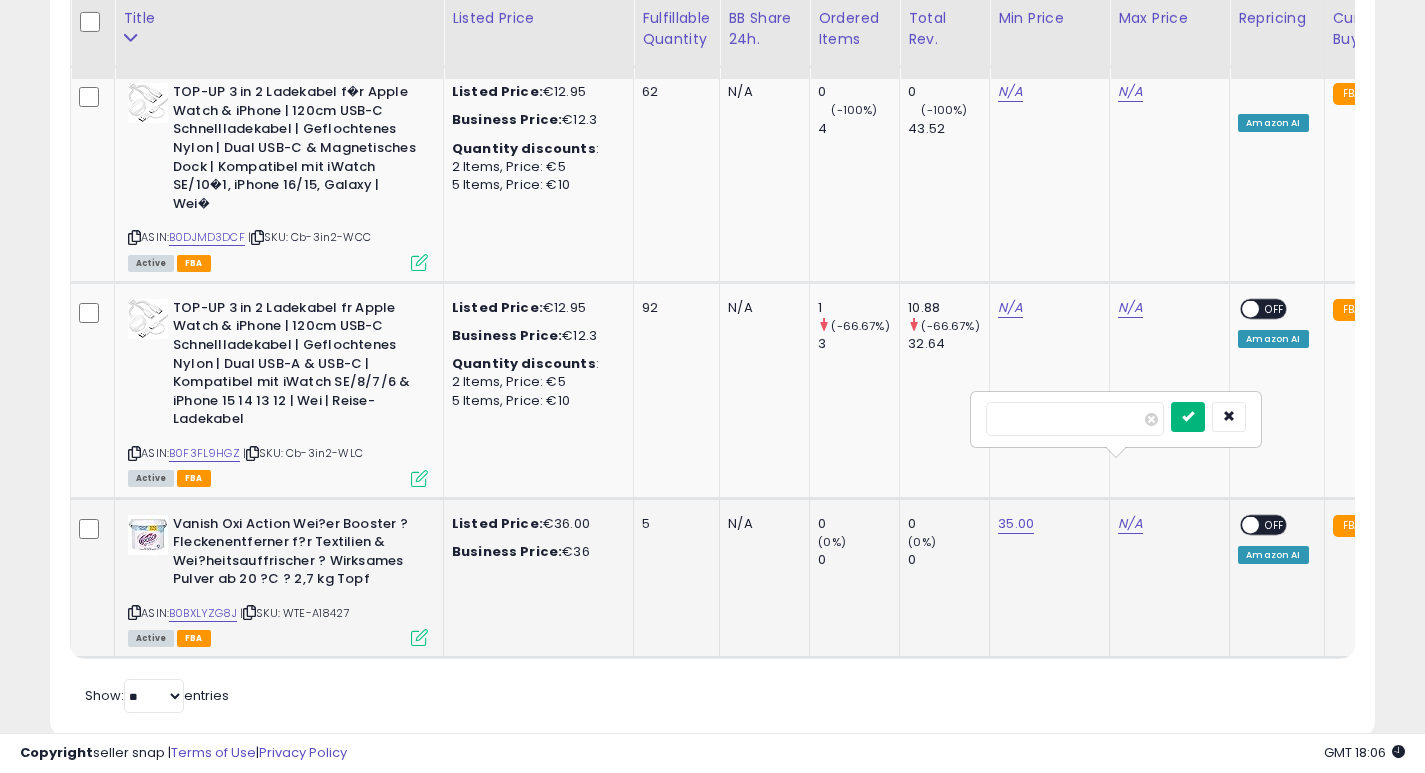 click at bounding box center (1188, 416) 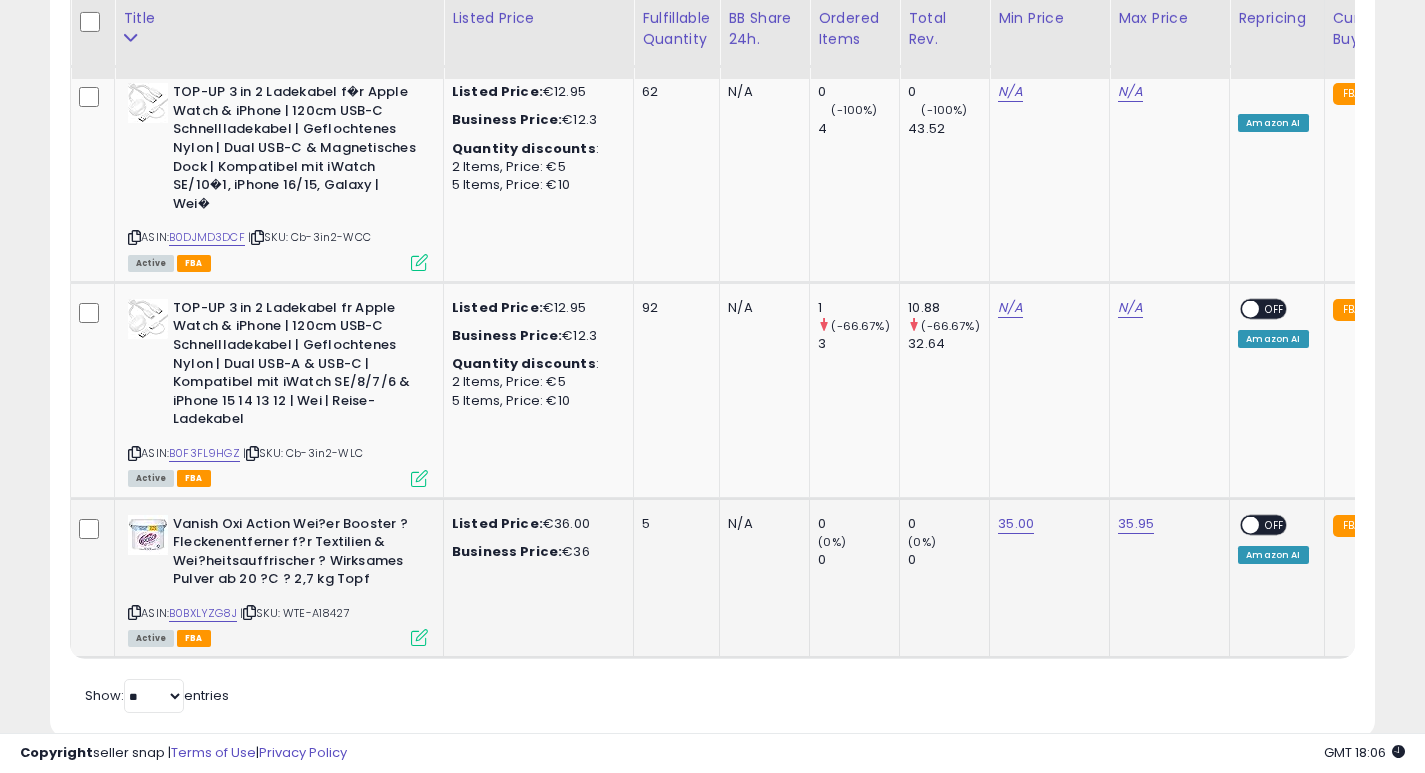click at bounding box center (1251, 524) 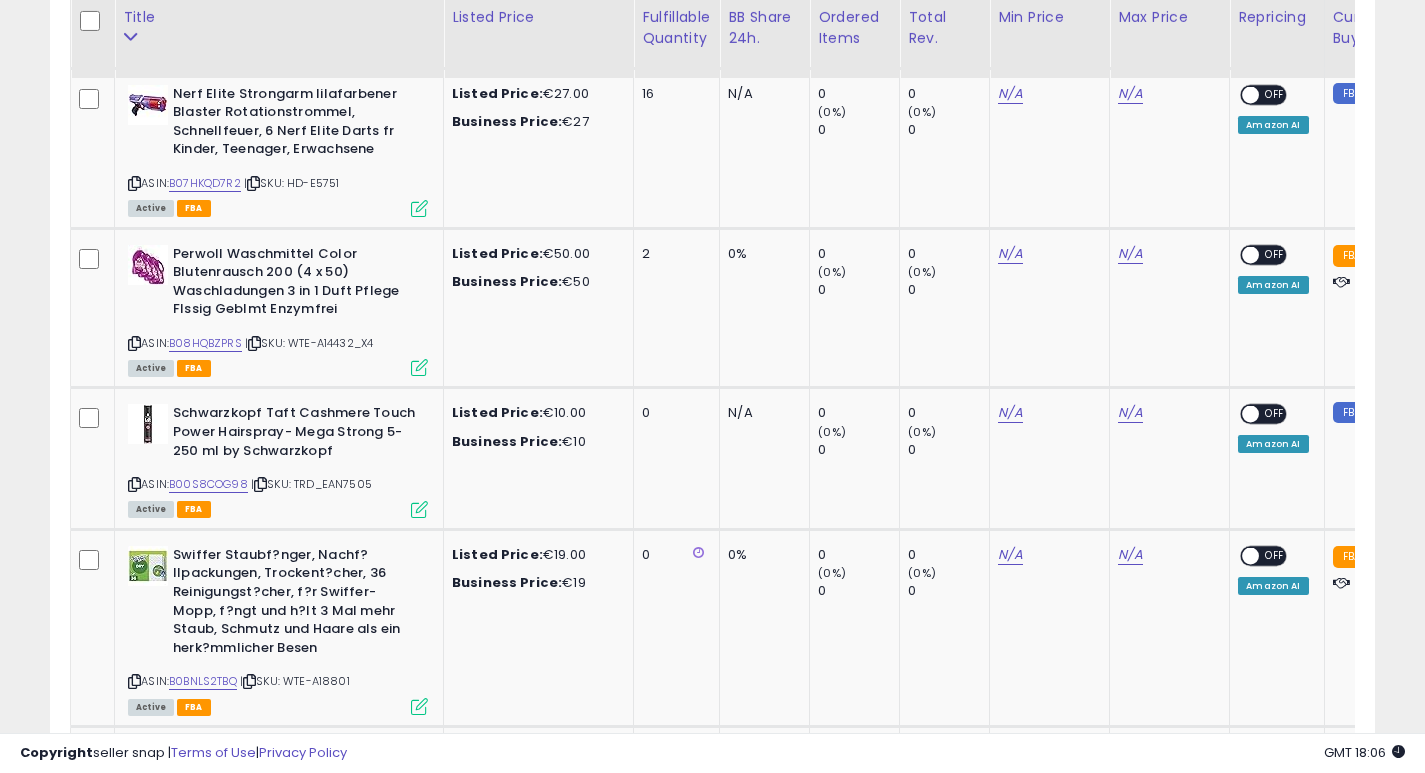 scroll, scrollTop: 1881, scrollLeft: 0, axis: vertical 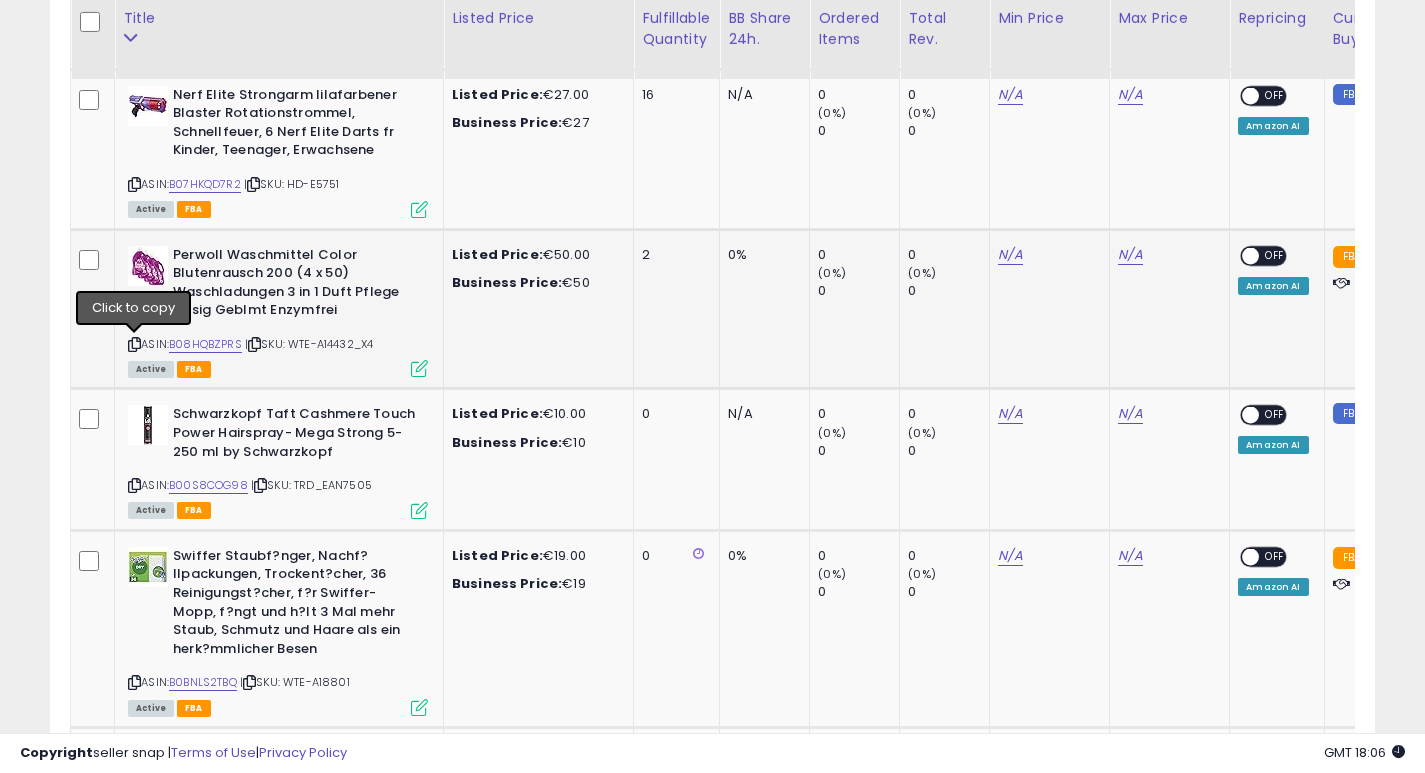 click at bounding box center (134, 344) 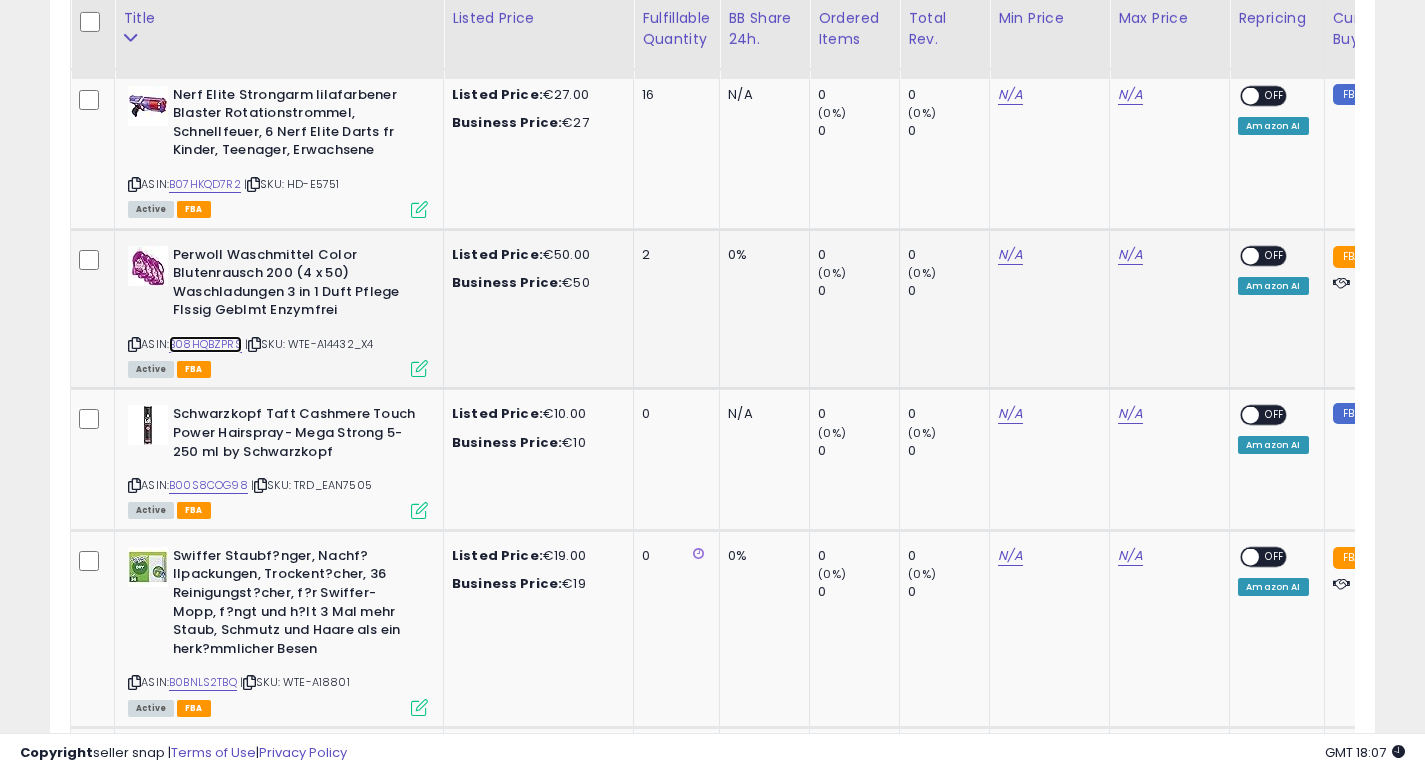 click on "B08HQBZPRS" at bounding box center (205, 344) 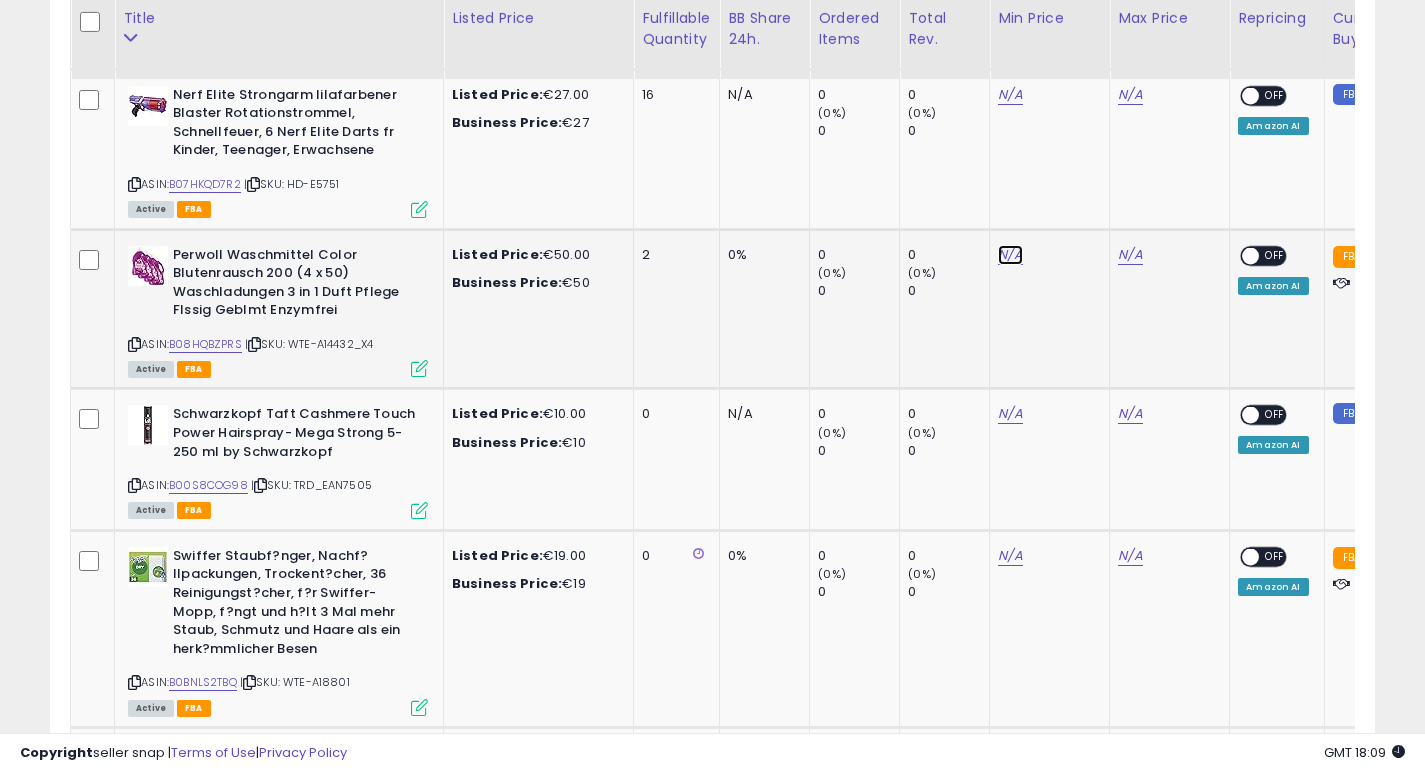 click on "N/A" at bounding box center (1010, -807) 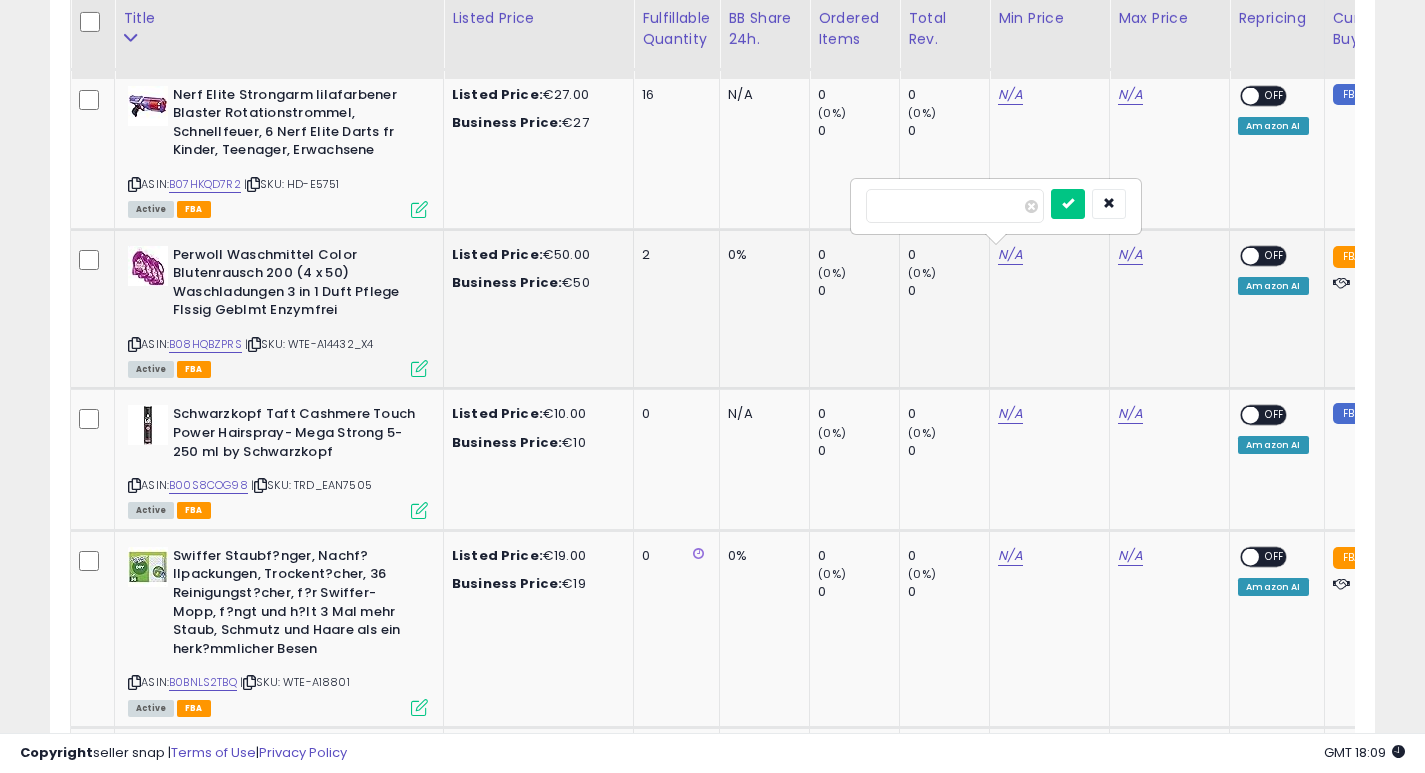 type on "**" 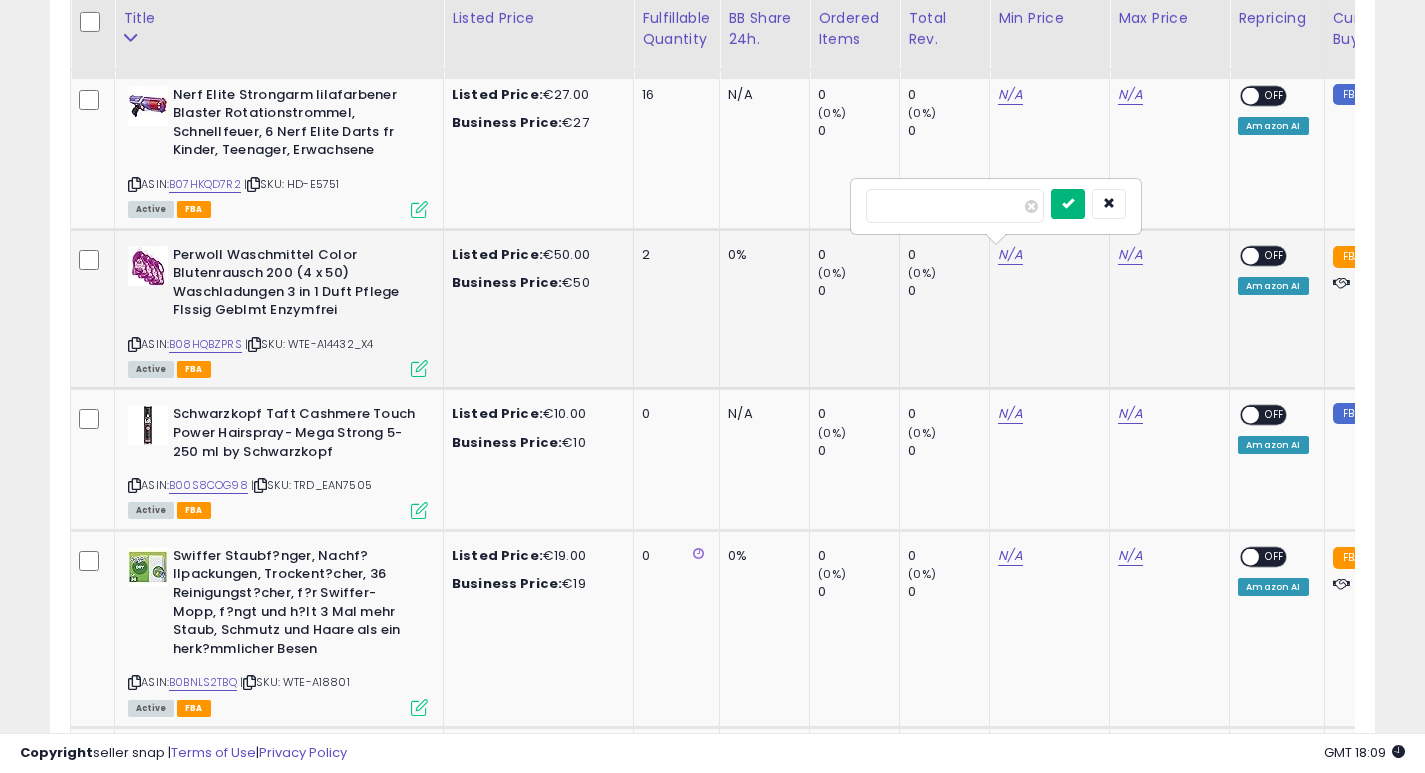 click at bounding box center [1068, 203] 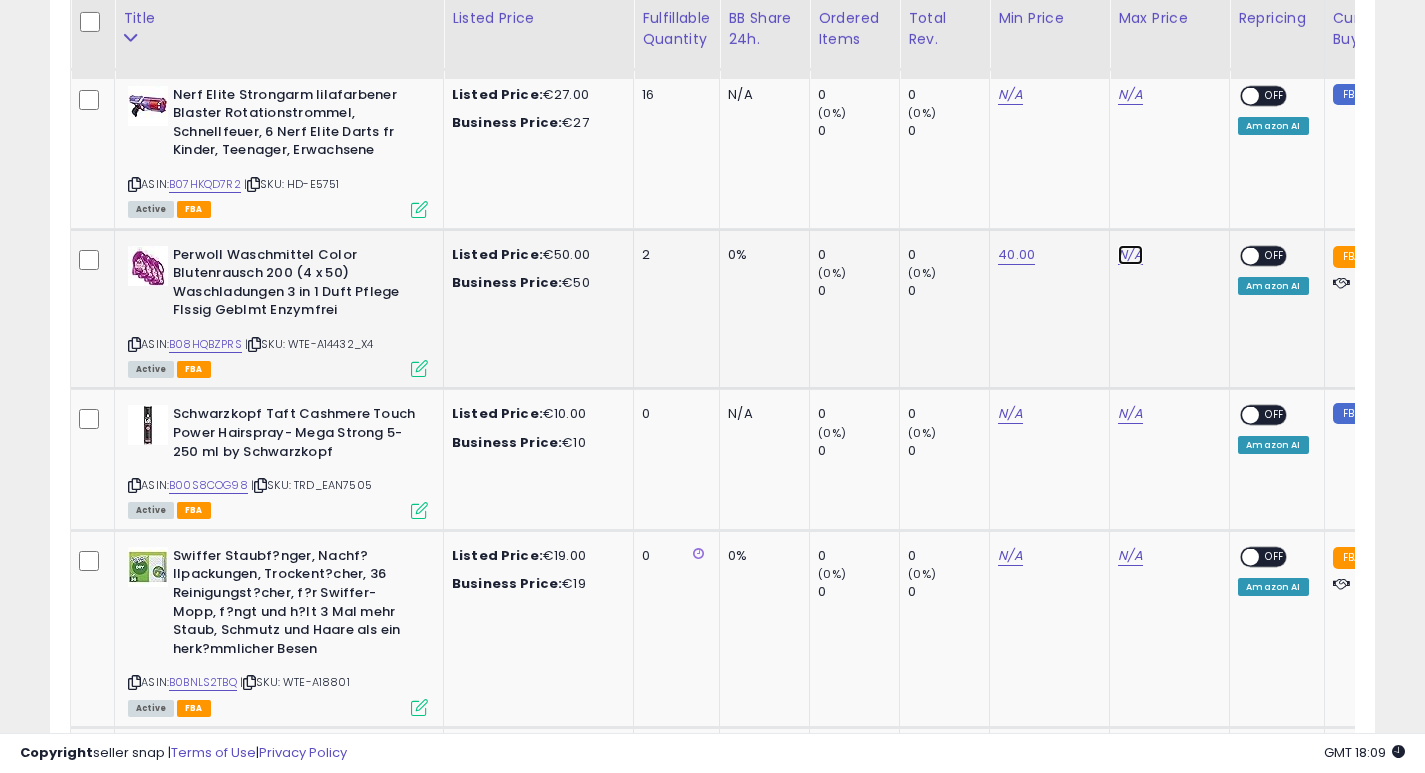 click on "N/A" at bounding box center (1130, -807) 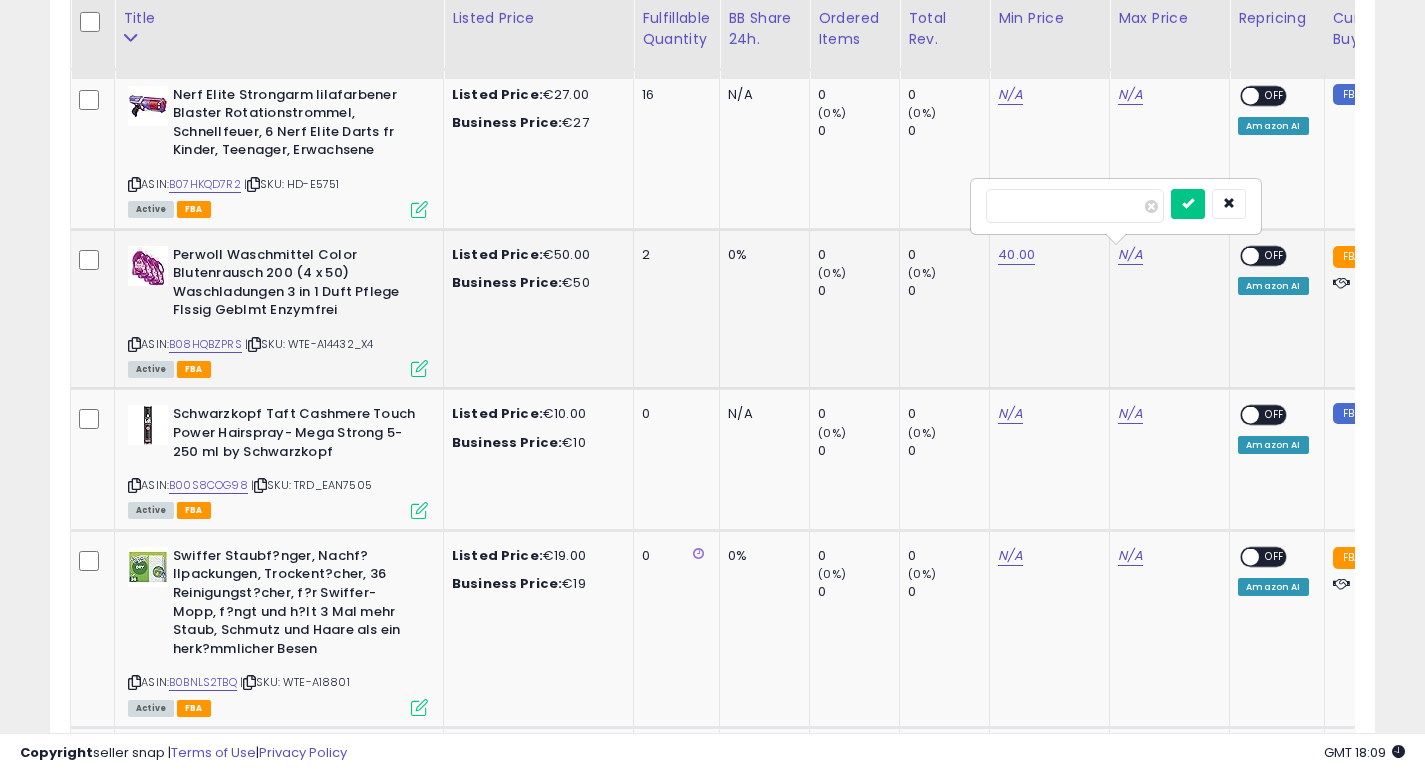 type on "*****" 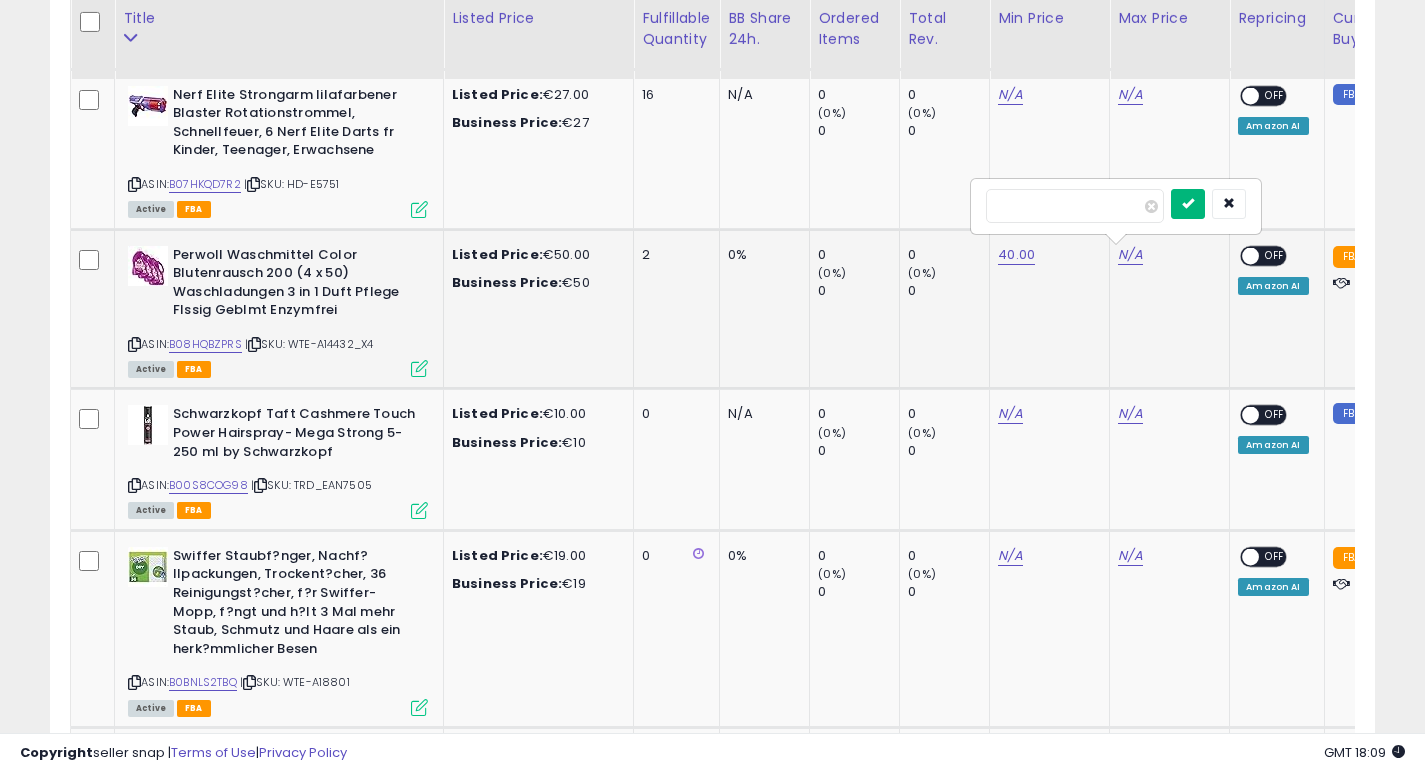click at bounding box center (1188, 204) 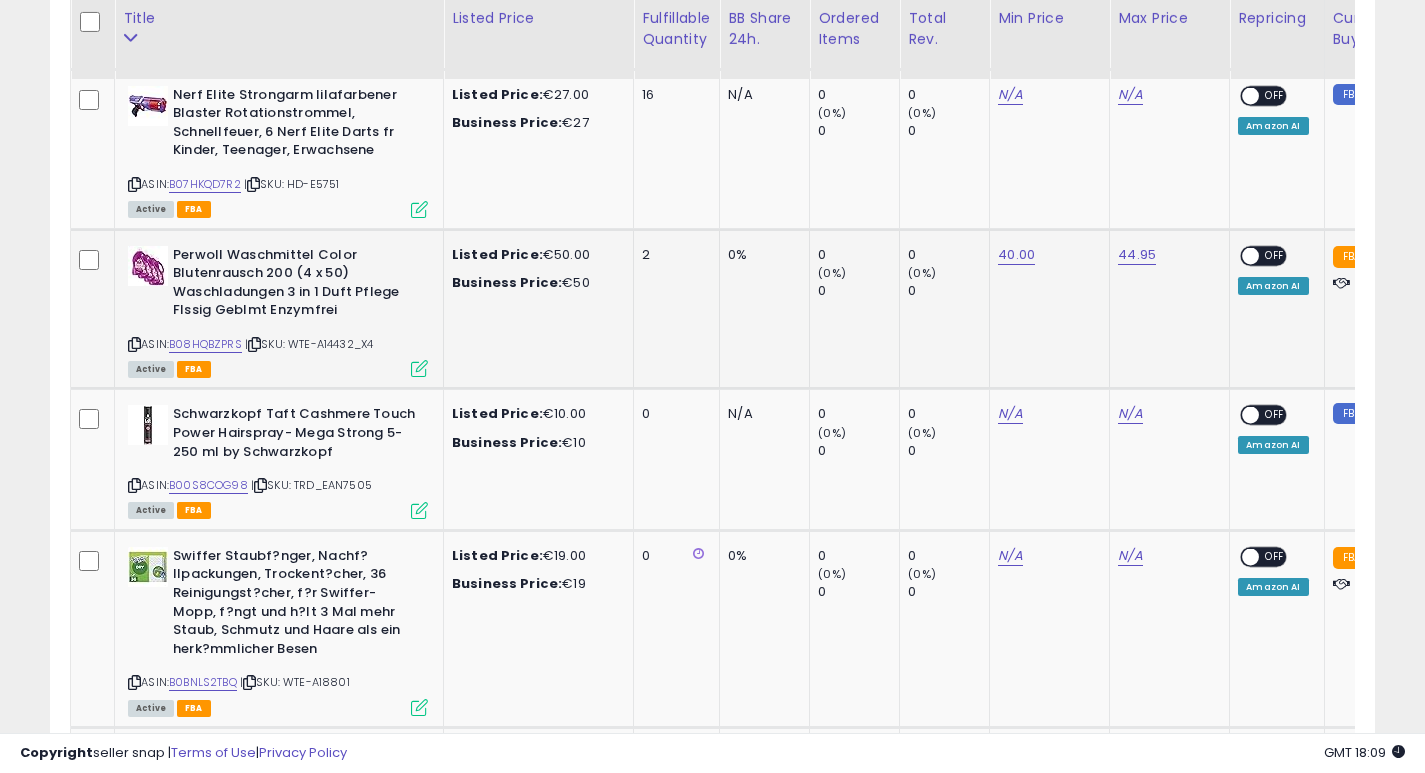 click at bounding box center [1251, 255] 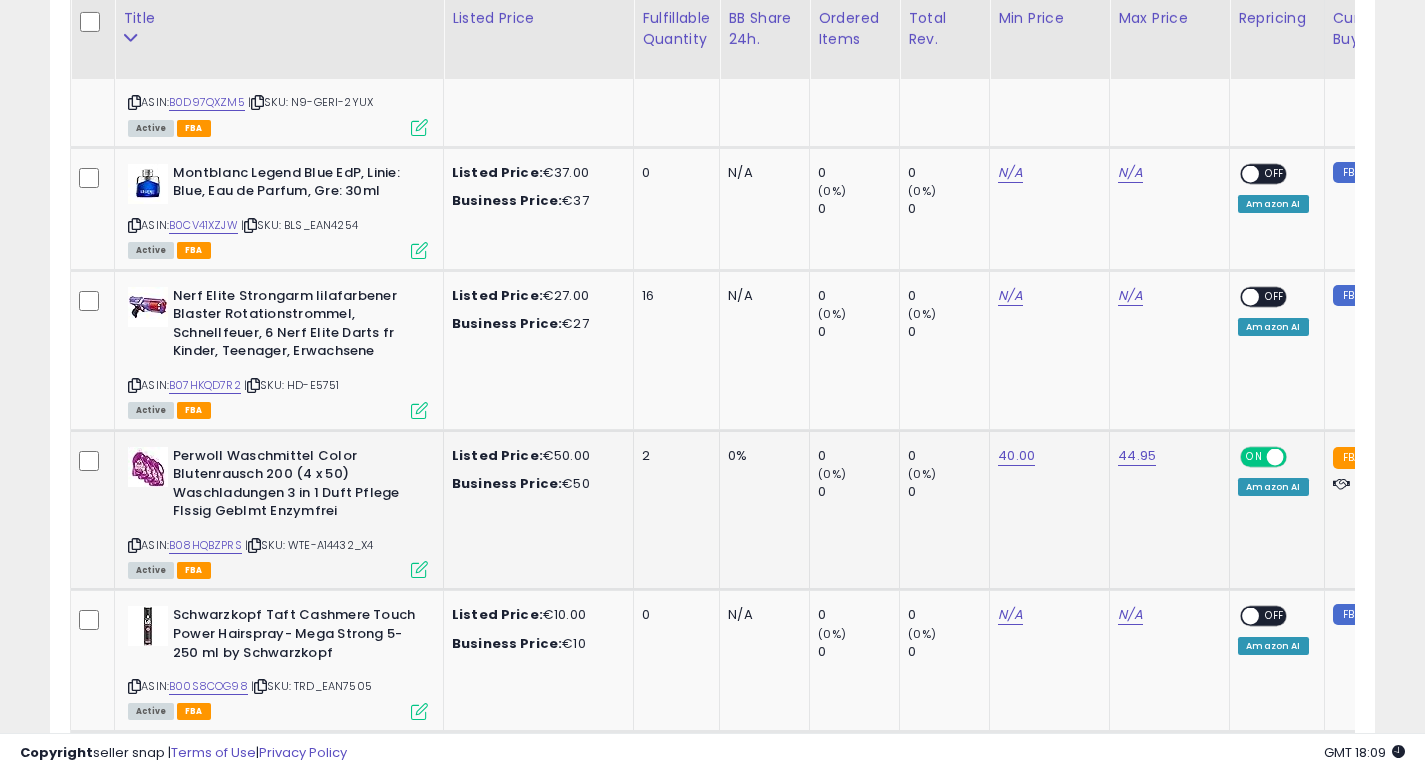 scroll, scrollTop: 1672, scrollLeft: 0, axis: vertical 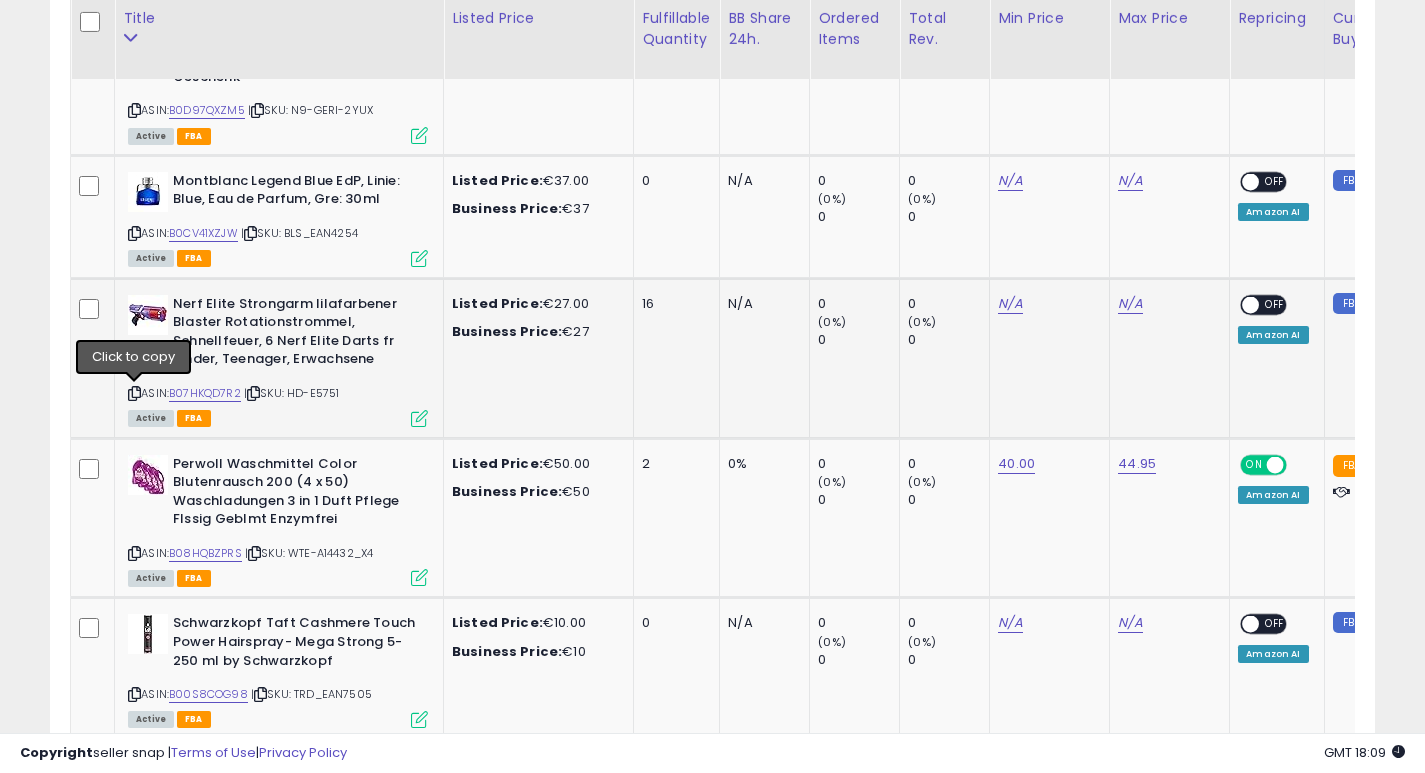 click at bounding box center (134, 393) 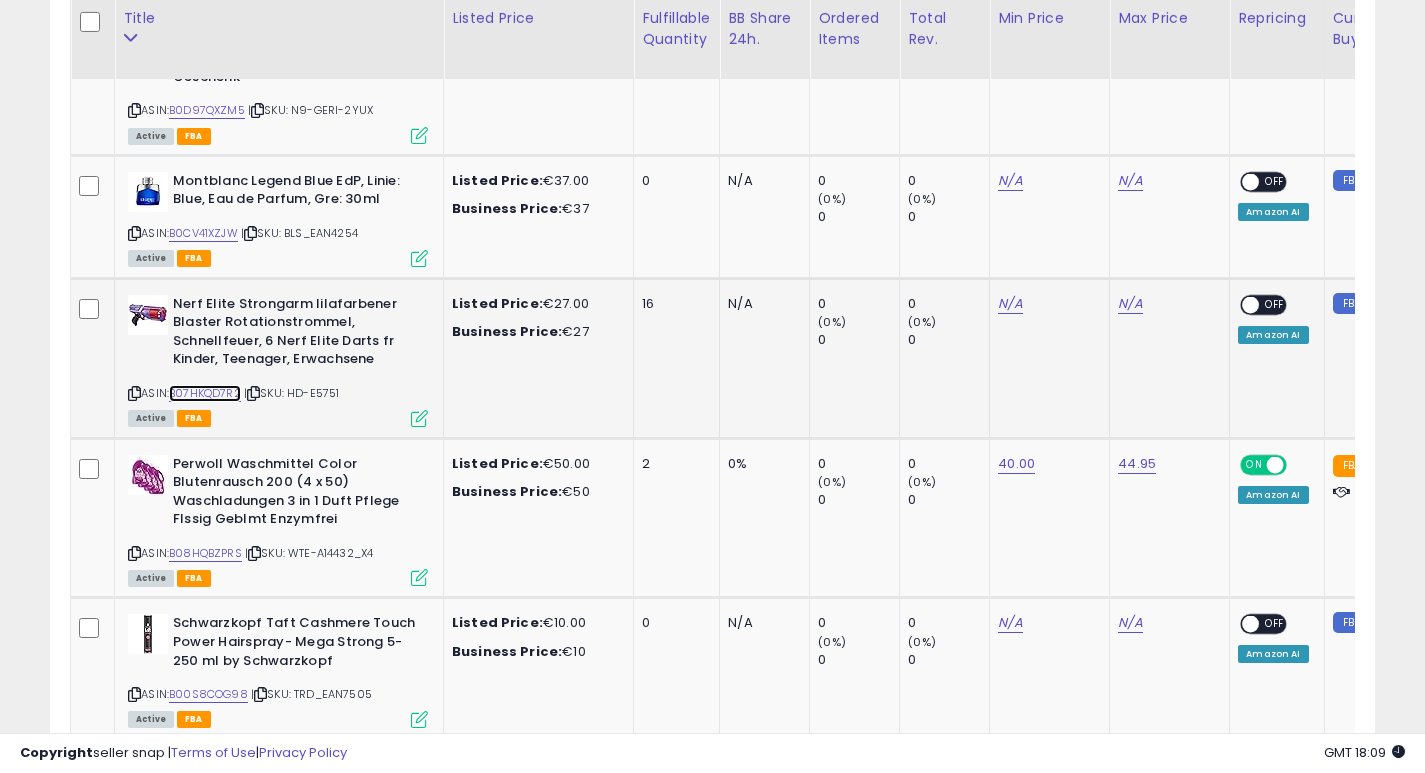 click on "B07HKQD7R2" at bounding box center [205, 393] 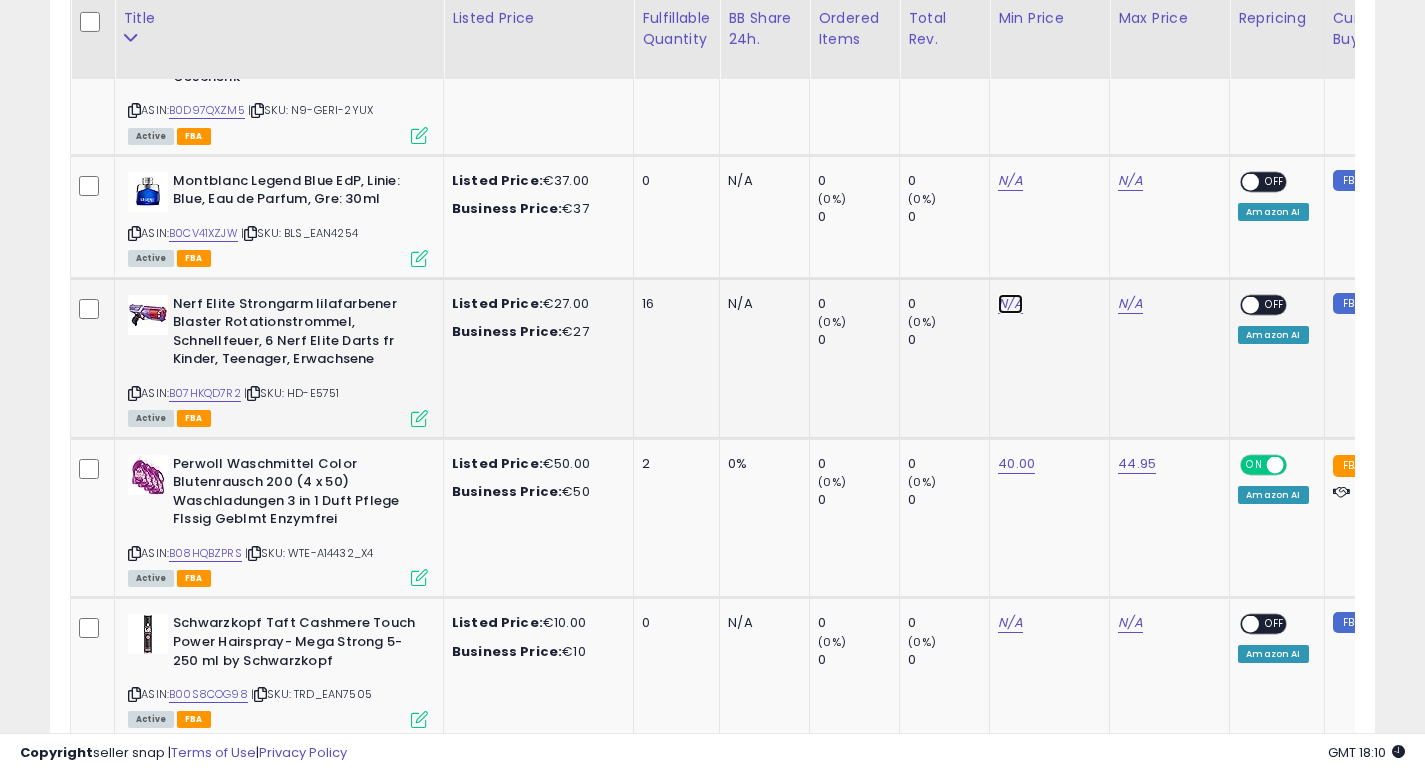 click on "N/A" at bounding box center [1010, -598] 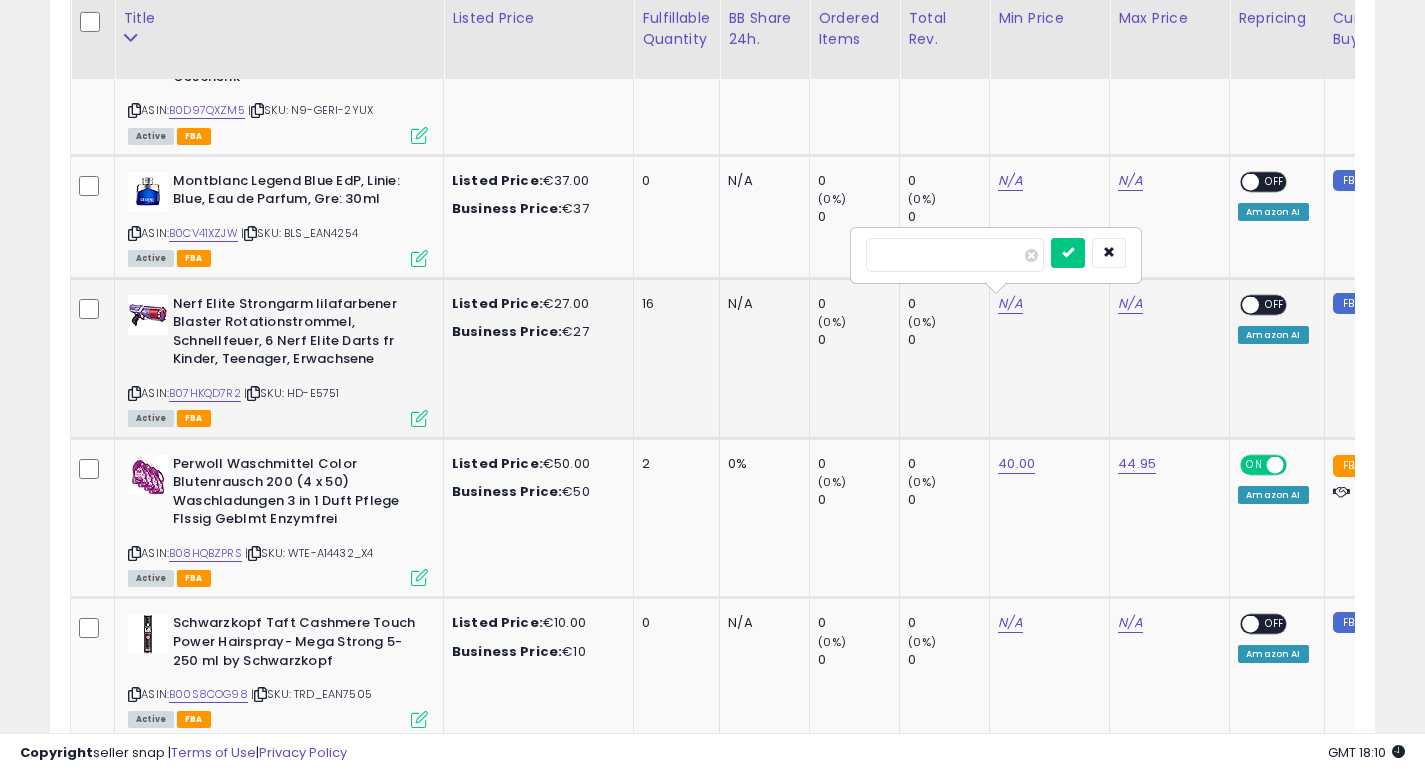 type on "**" 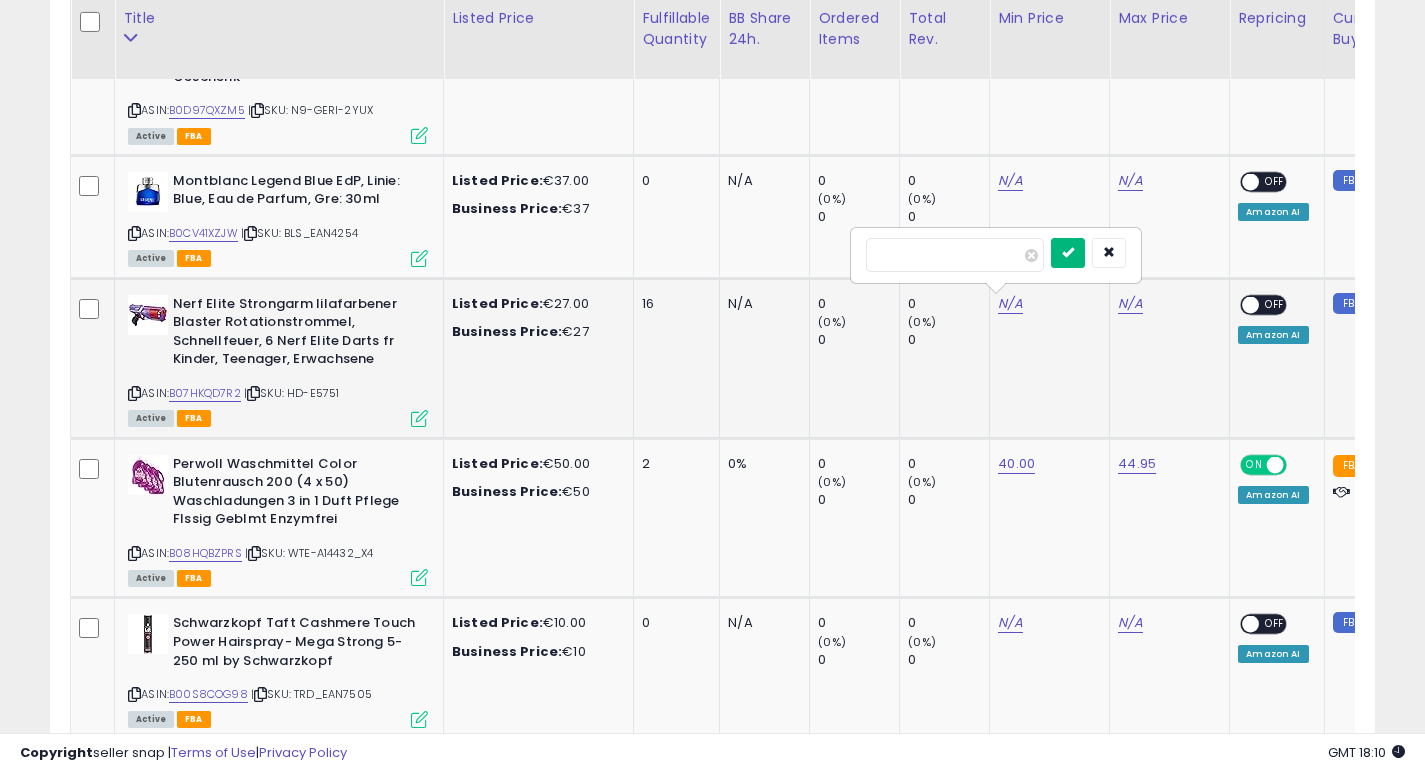 click at bounding box center [1068, 252] 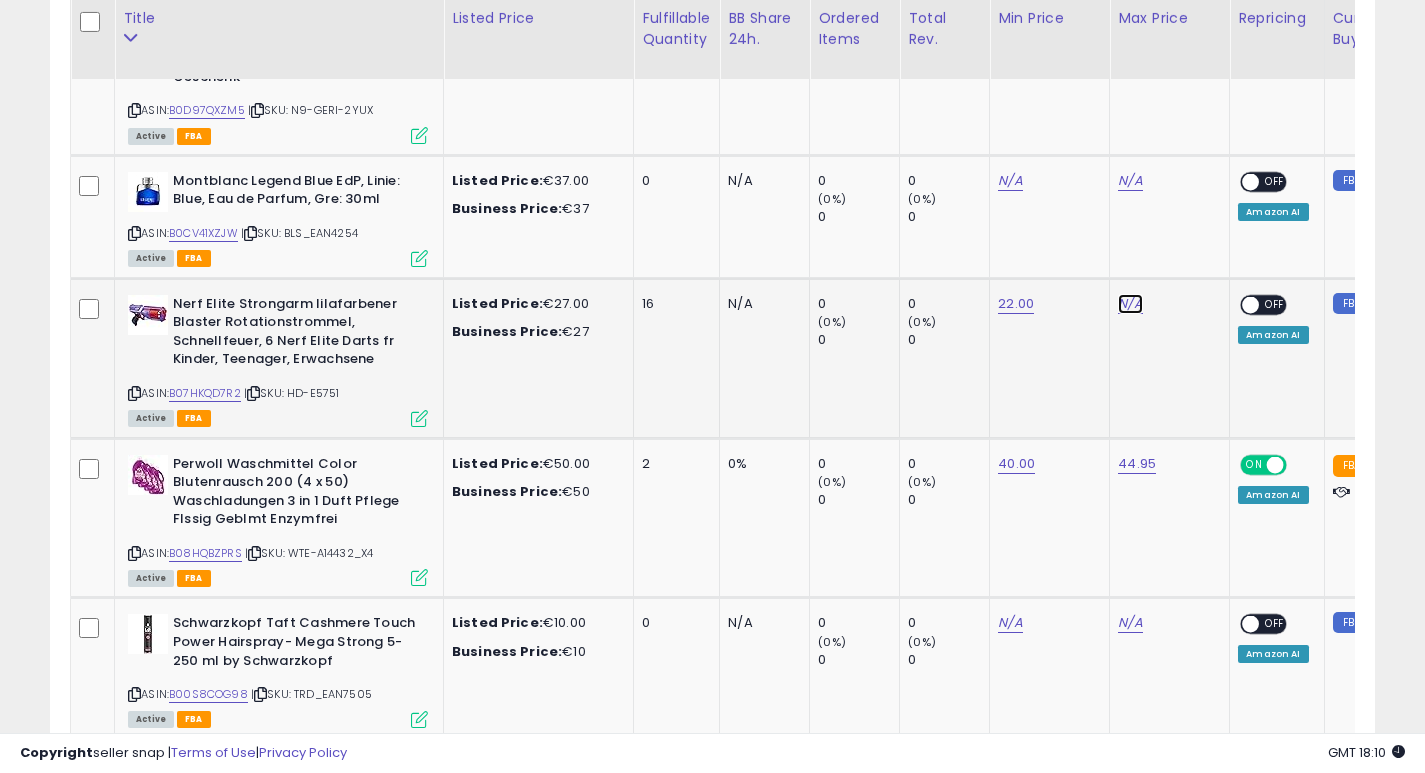 click on "N/A" at bounding box center (1130, -598) 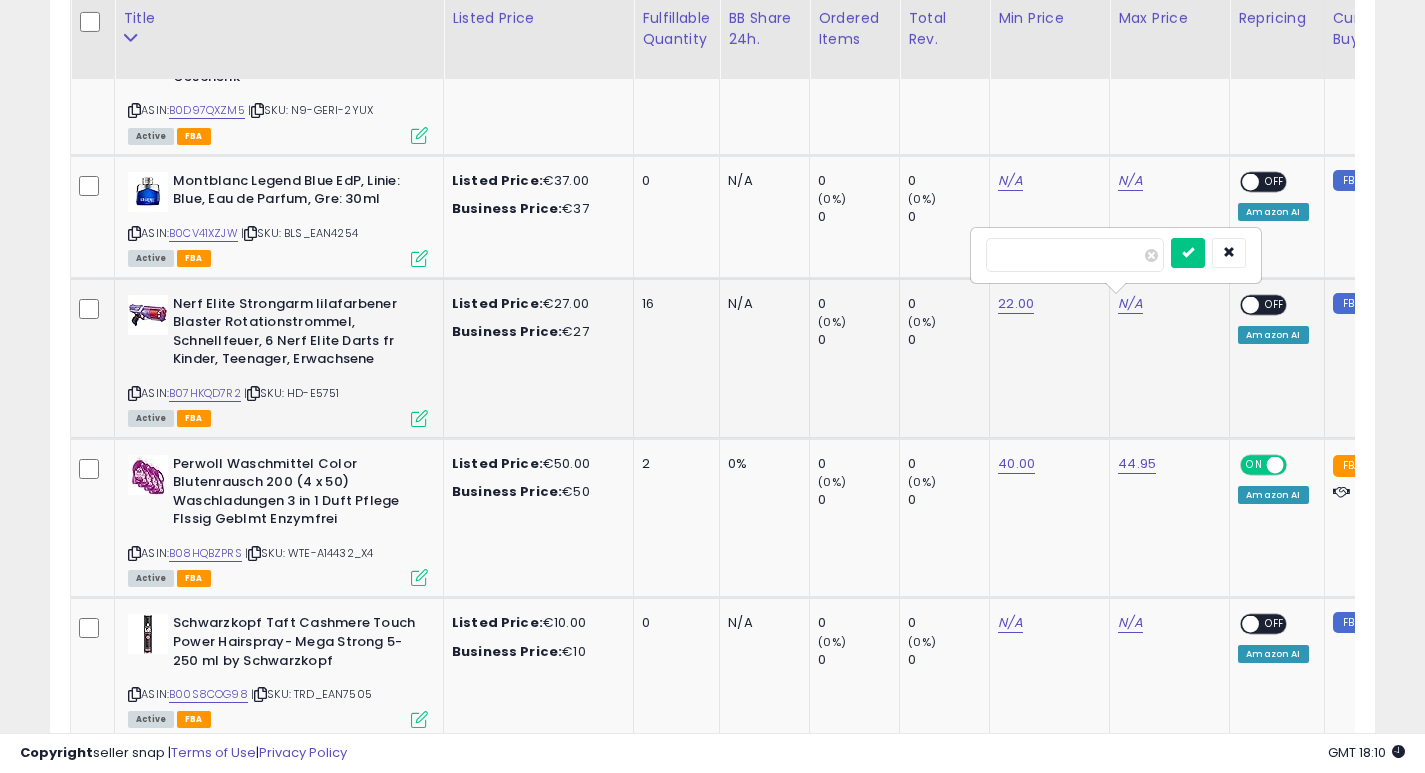 type on "*****" 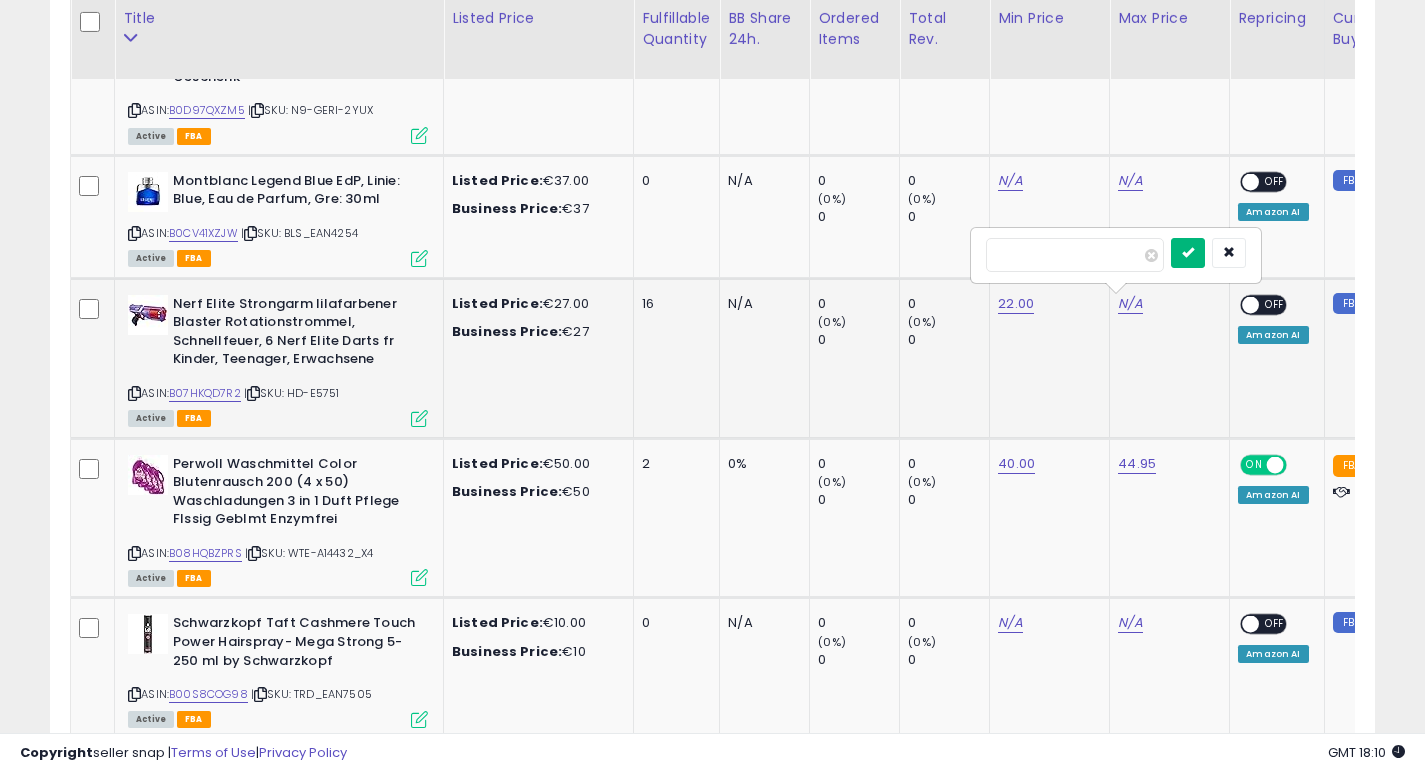 click at bounding box center [1188, 253] 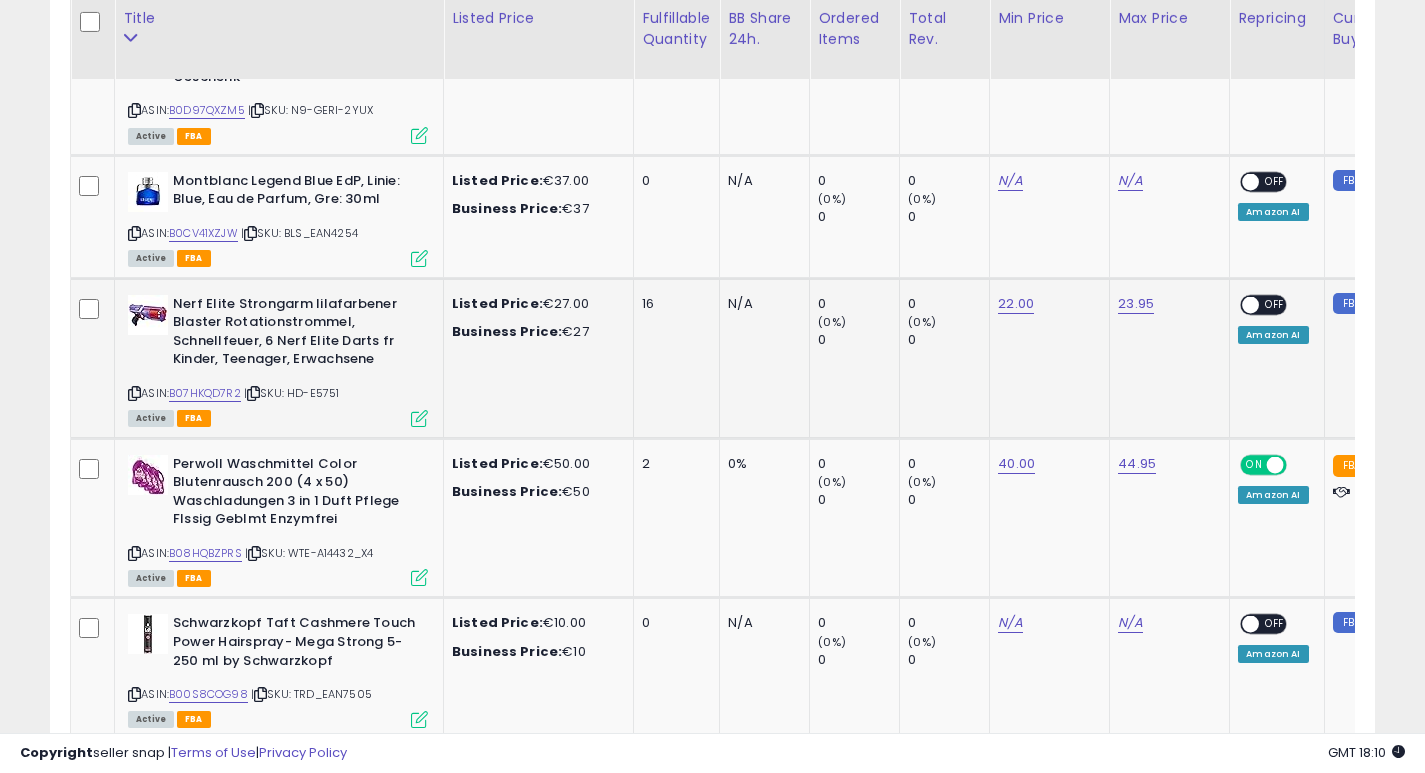 click at bounding box center (1251, 304) 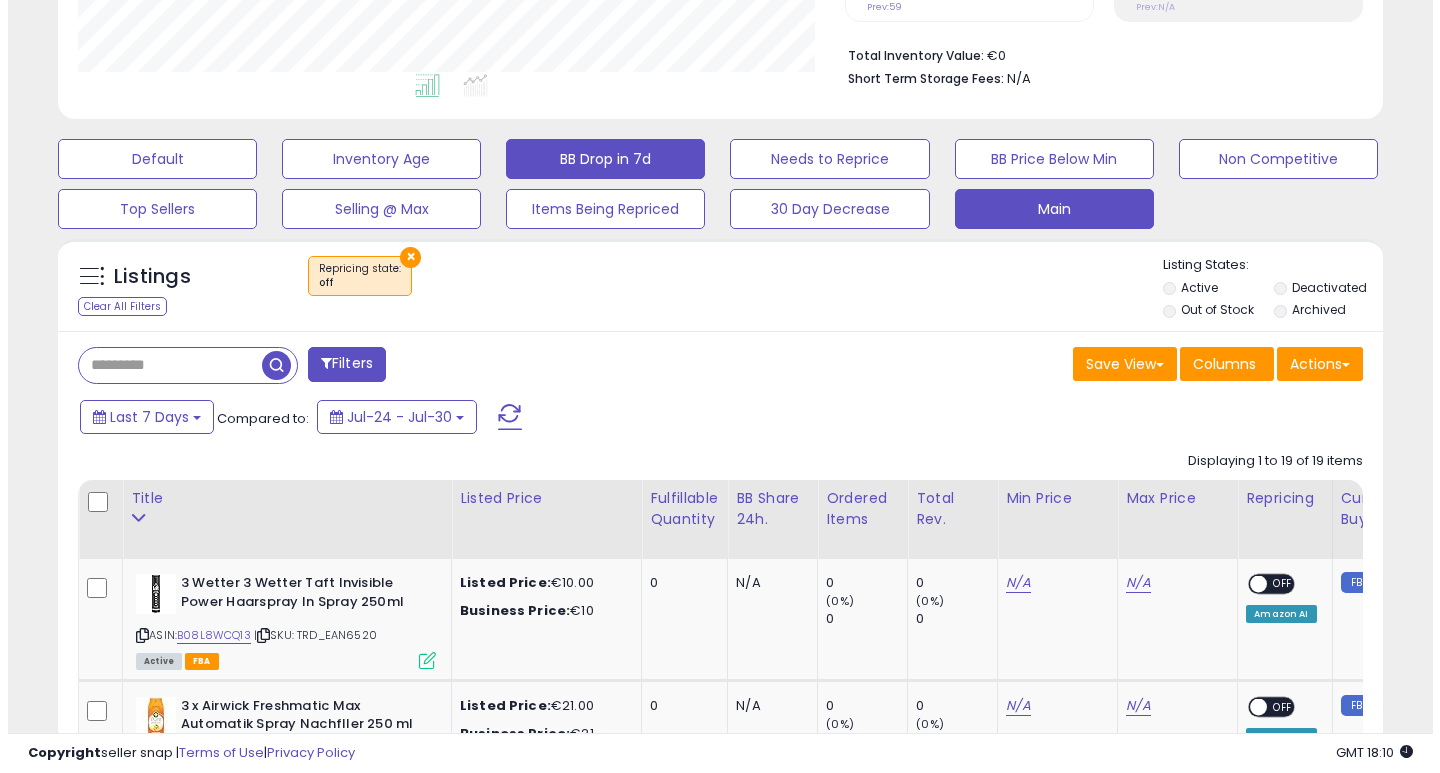scroll, scrollTop: 370, scrollLeft: 0, axis: vertical 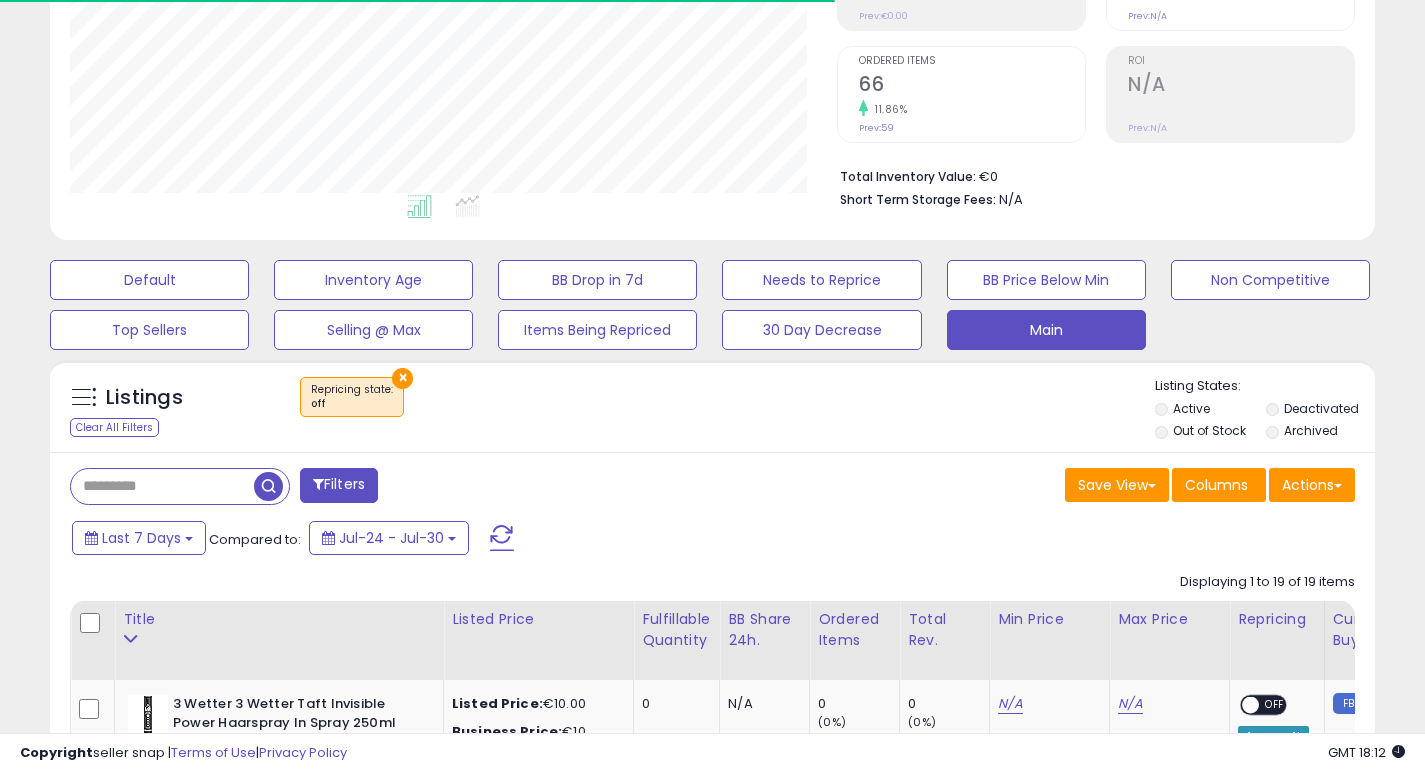 click on "×" at bounding box center [402, 378] 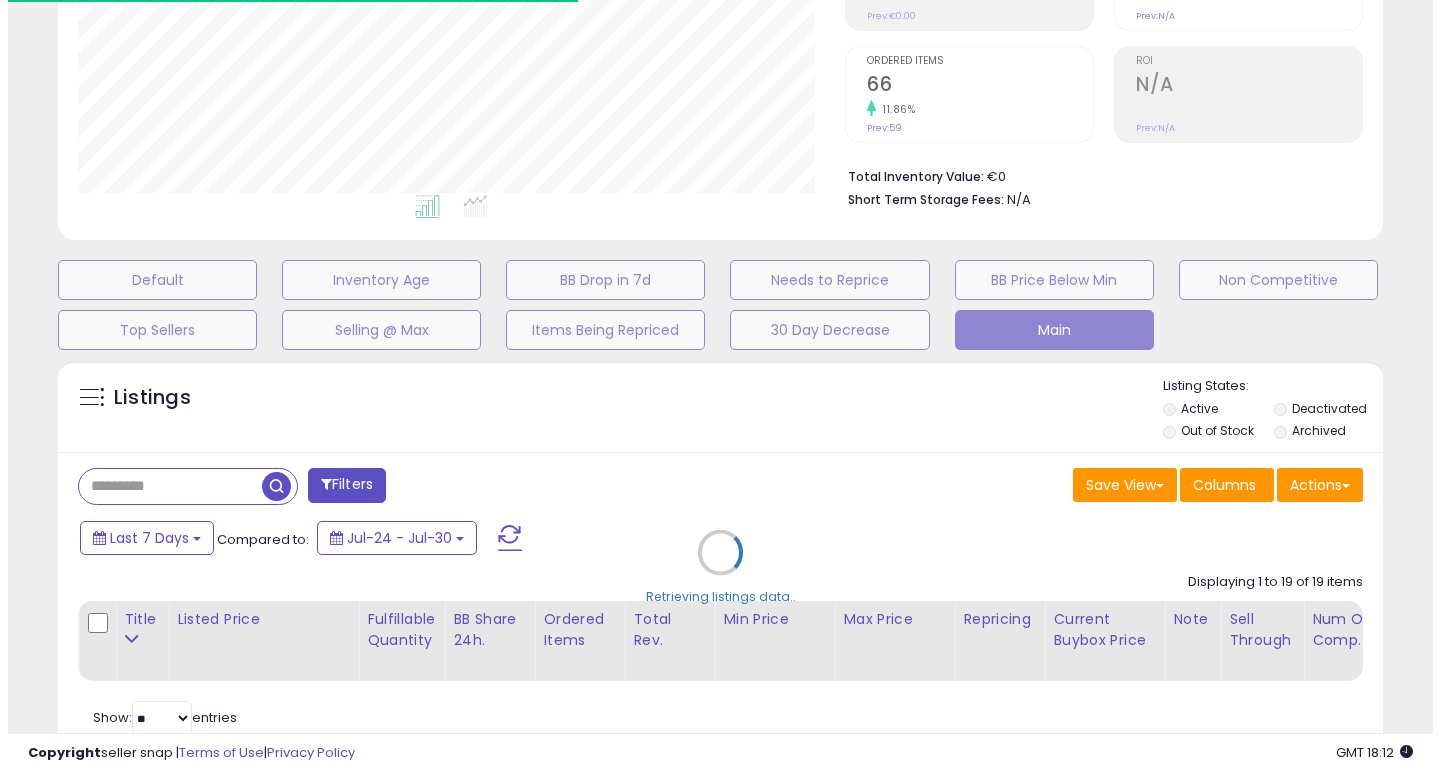scroll, scrollTop: 999590, scrollLeft: 999224, axis: both 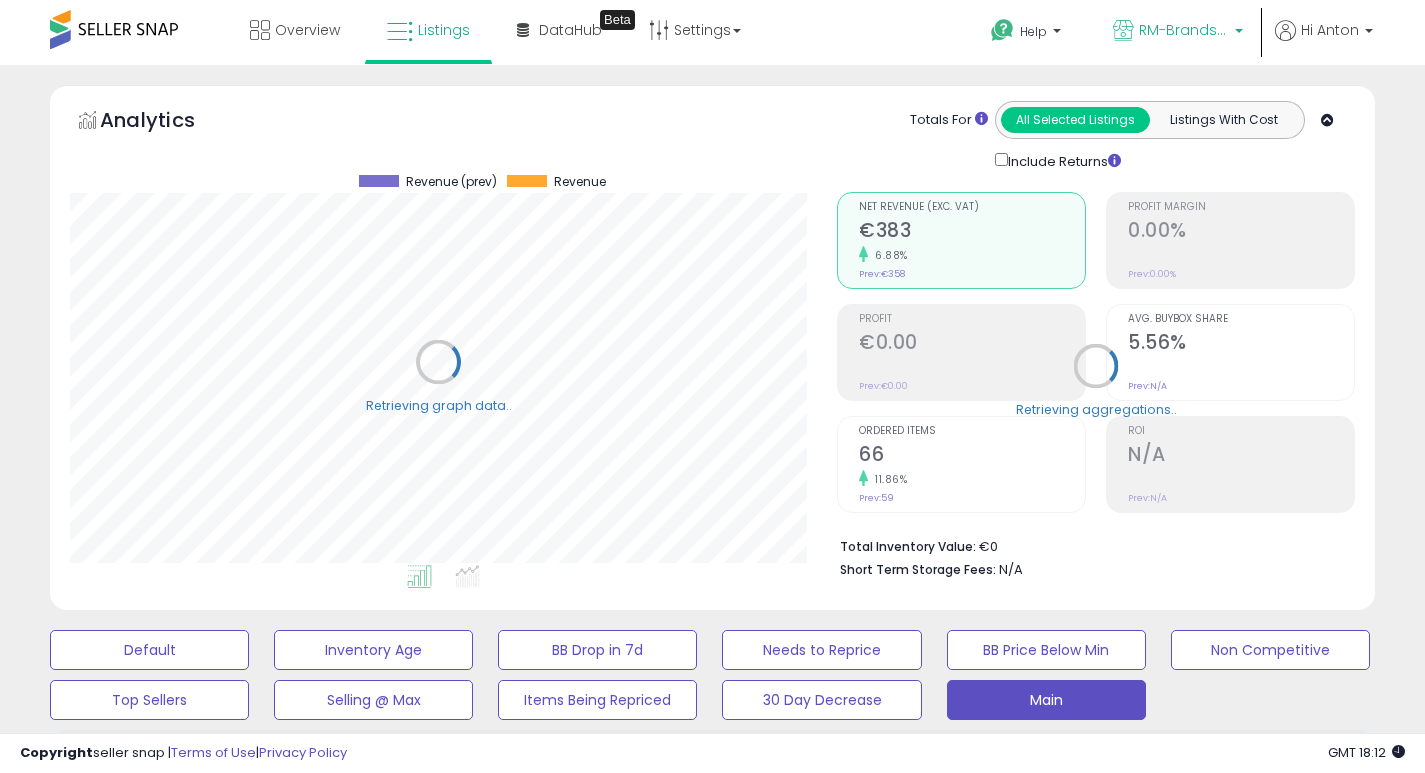 click on "RM-Brands (DE)" at bounding box center [1184, 30] 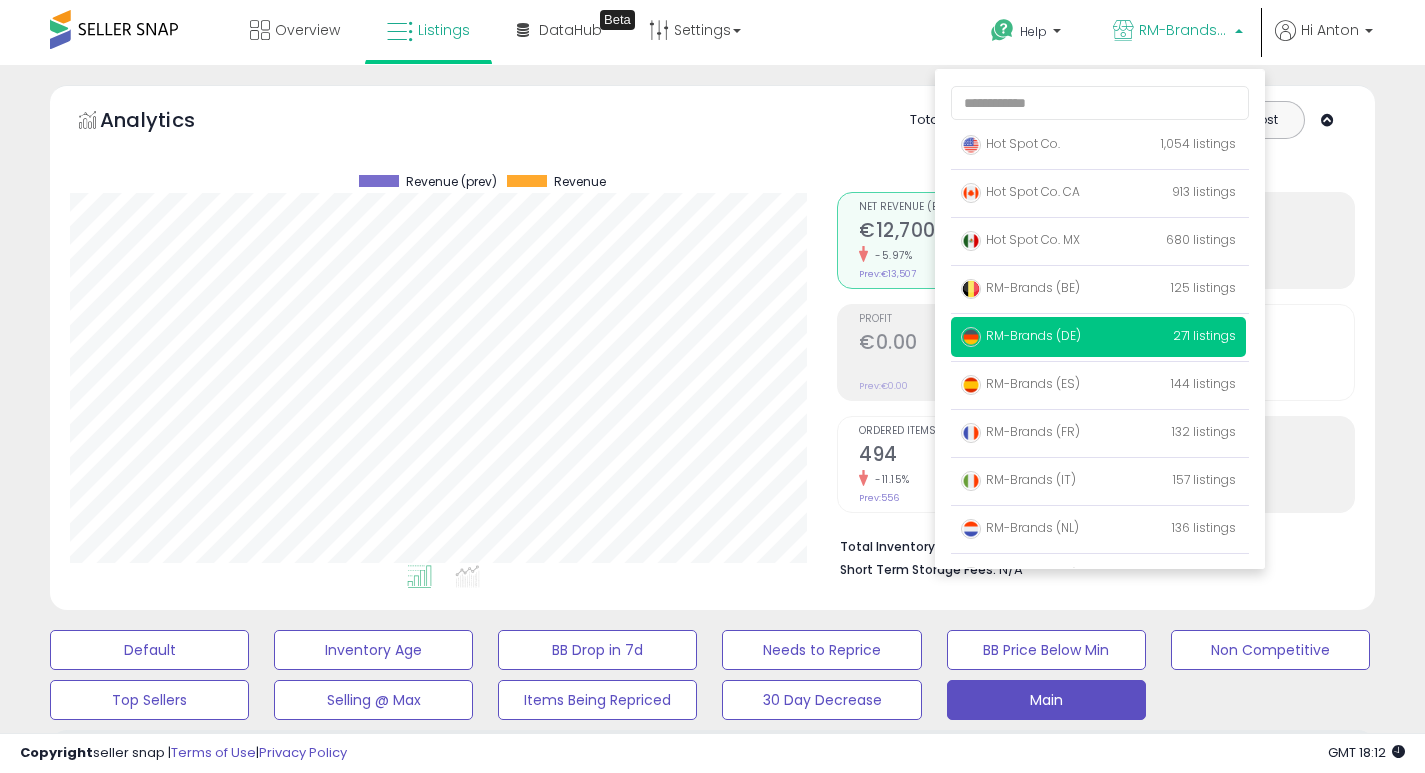 scroll, scrollTop: 999590, scrollLeft: 999233, axis: both 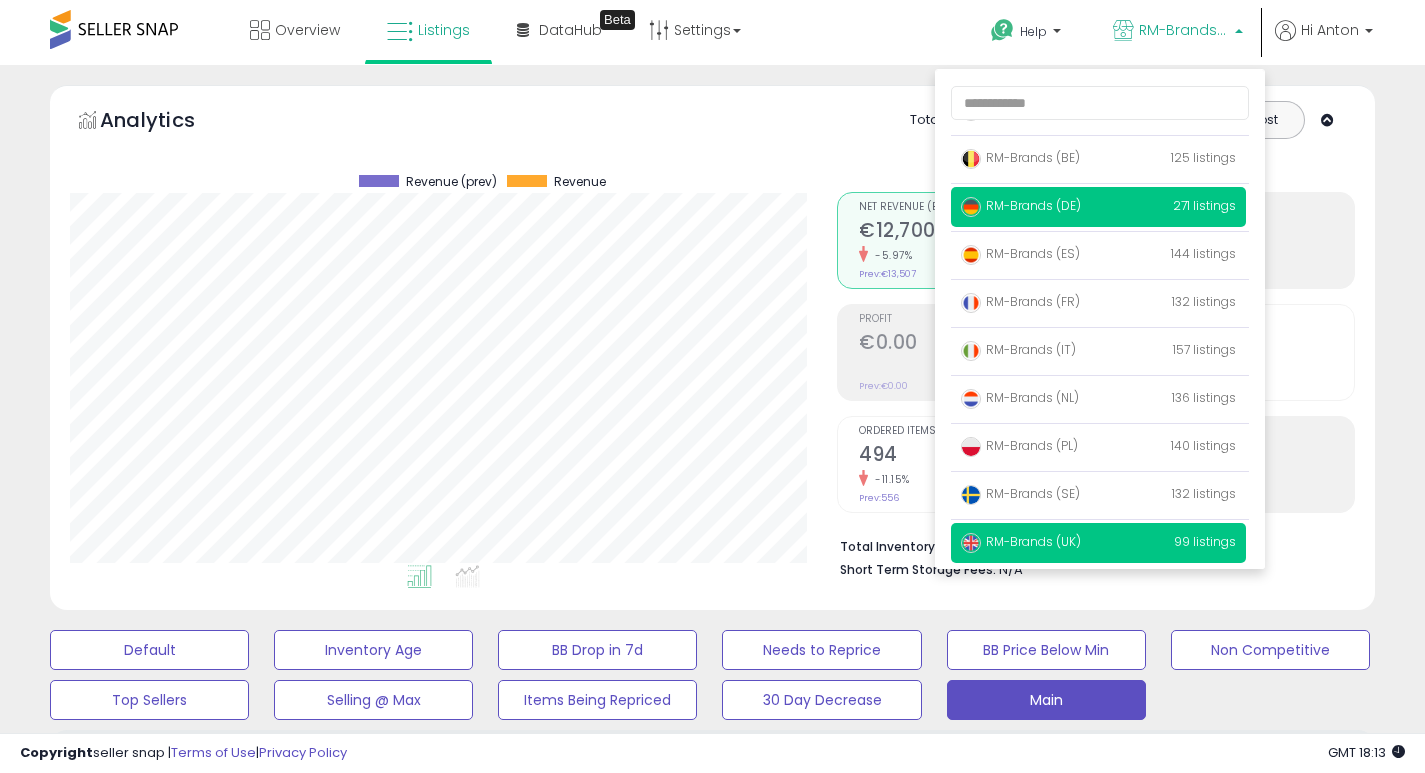 click on "RM-Brands (UK)" at bounding box center (1021, 541) 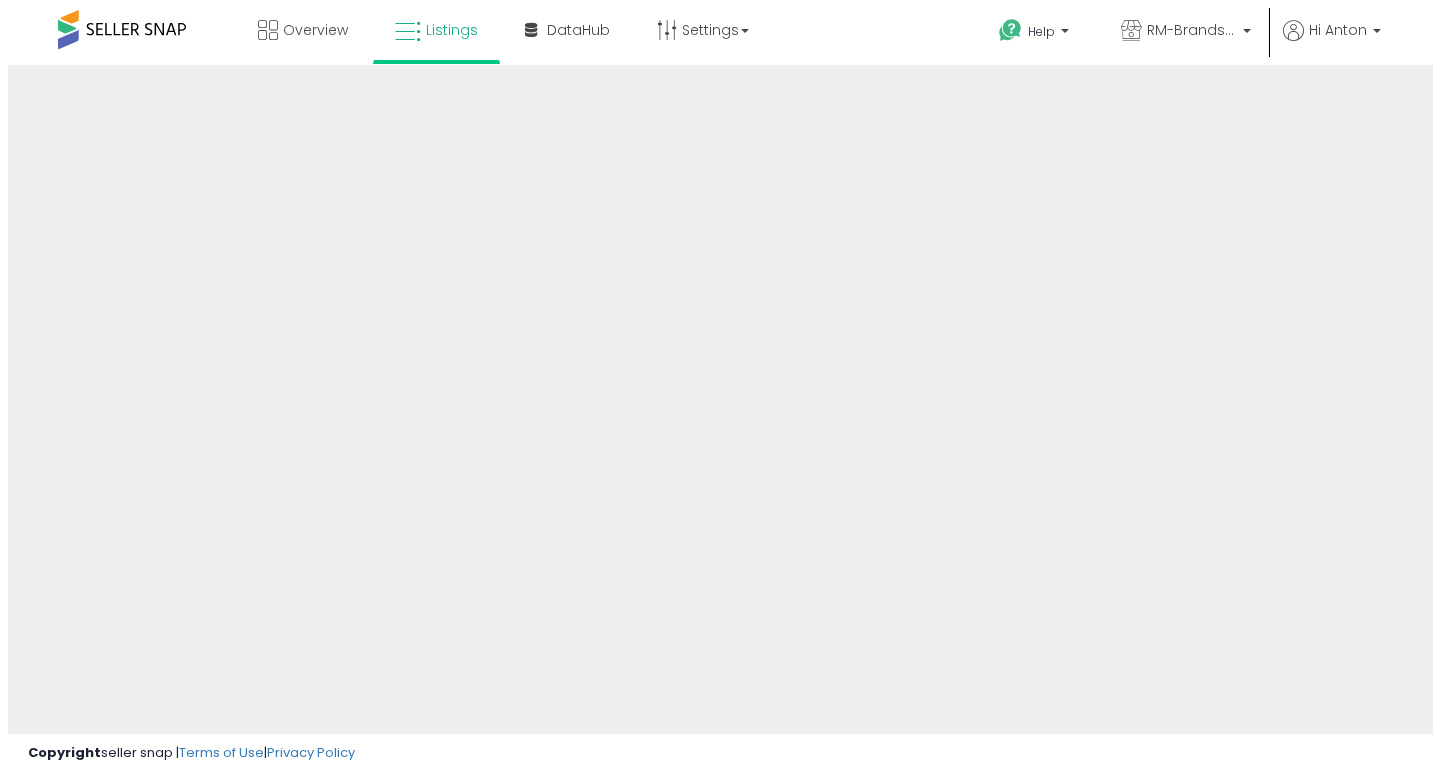 scroll, scrollTop: 0, scrollLeft: 0, axis: both 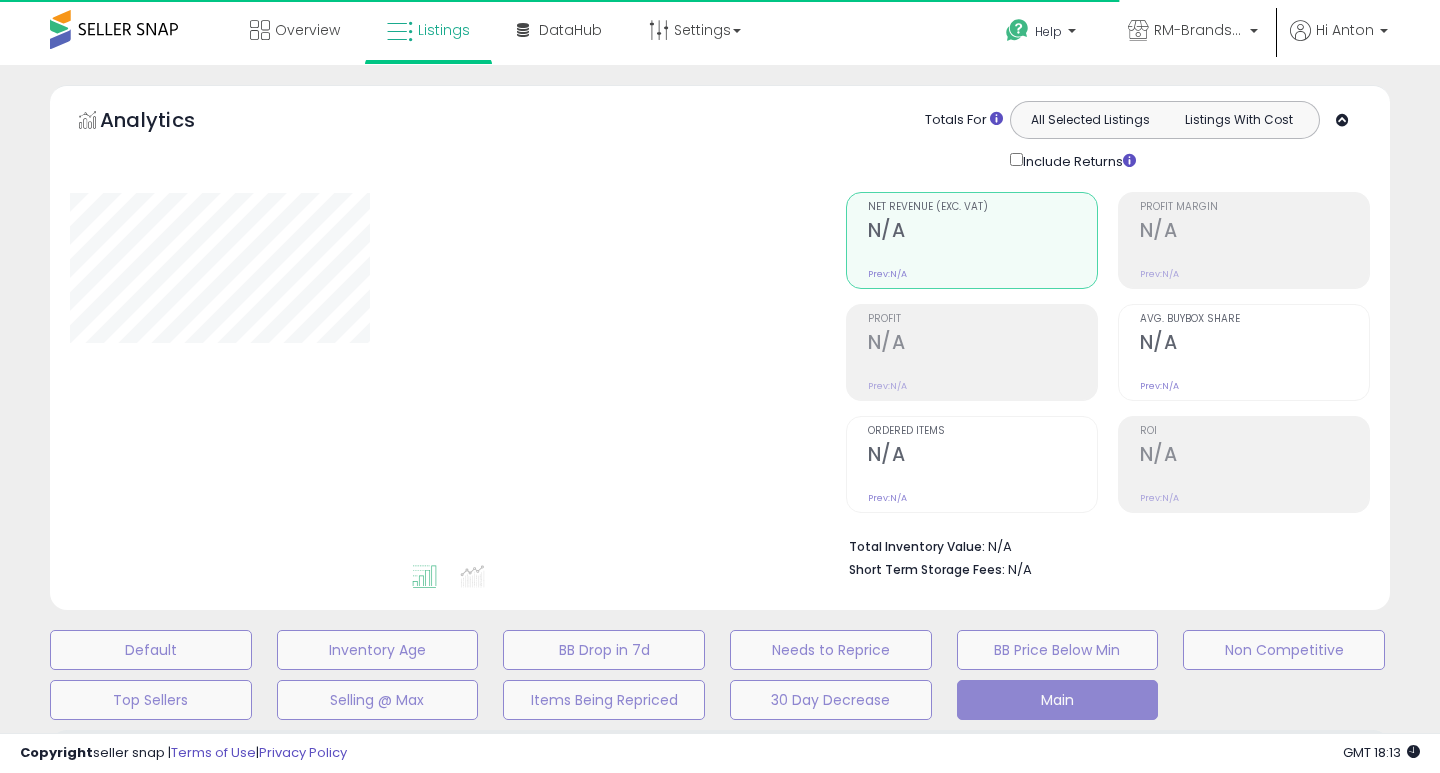 click on "Retrieving graph data.." at bounding box center (0, 0) 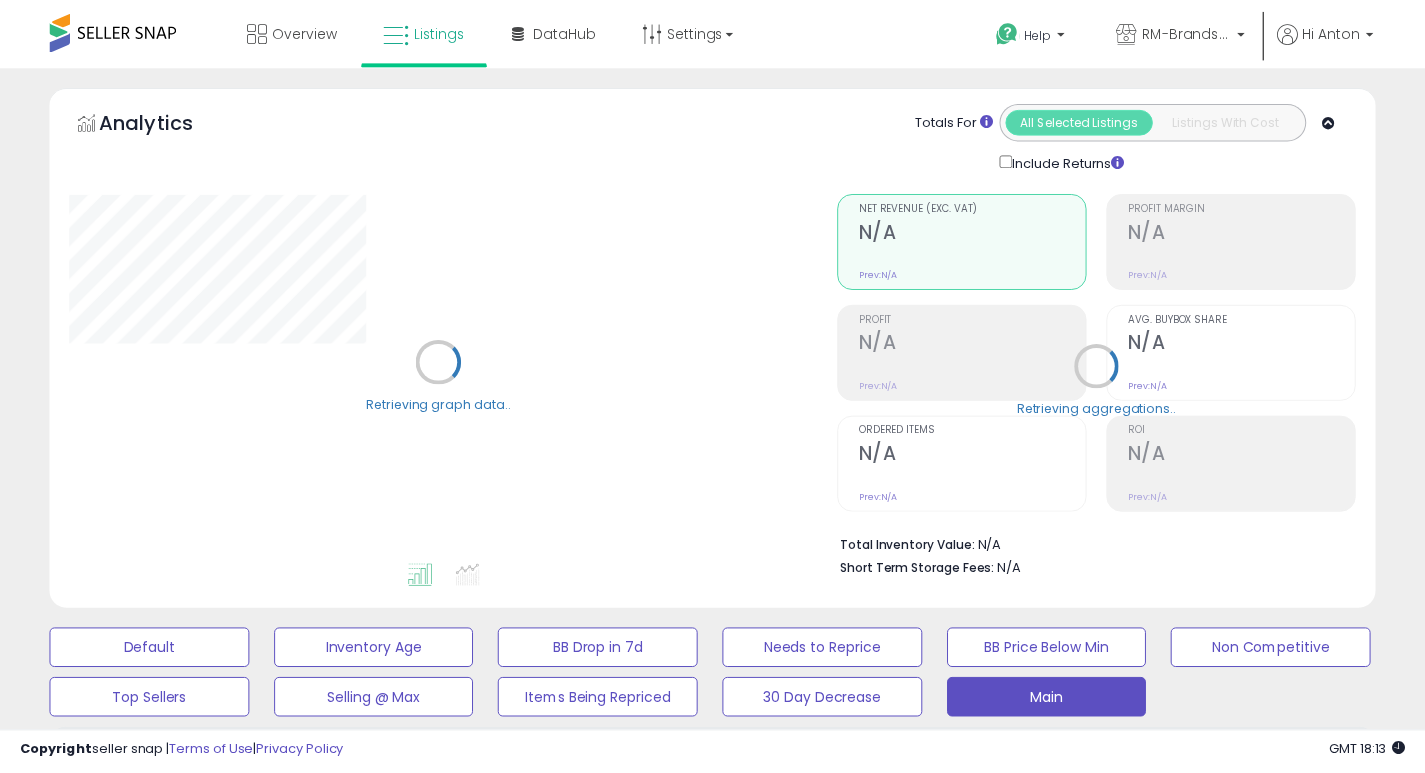 scroll, scrollTop: 614, scrollLeft: 0, axis: vertical 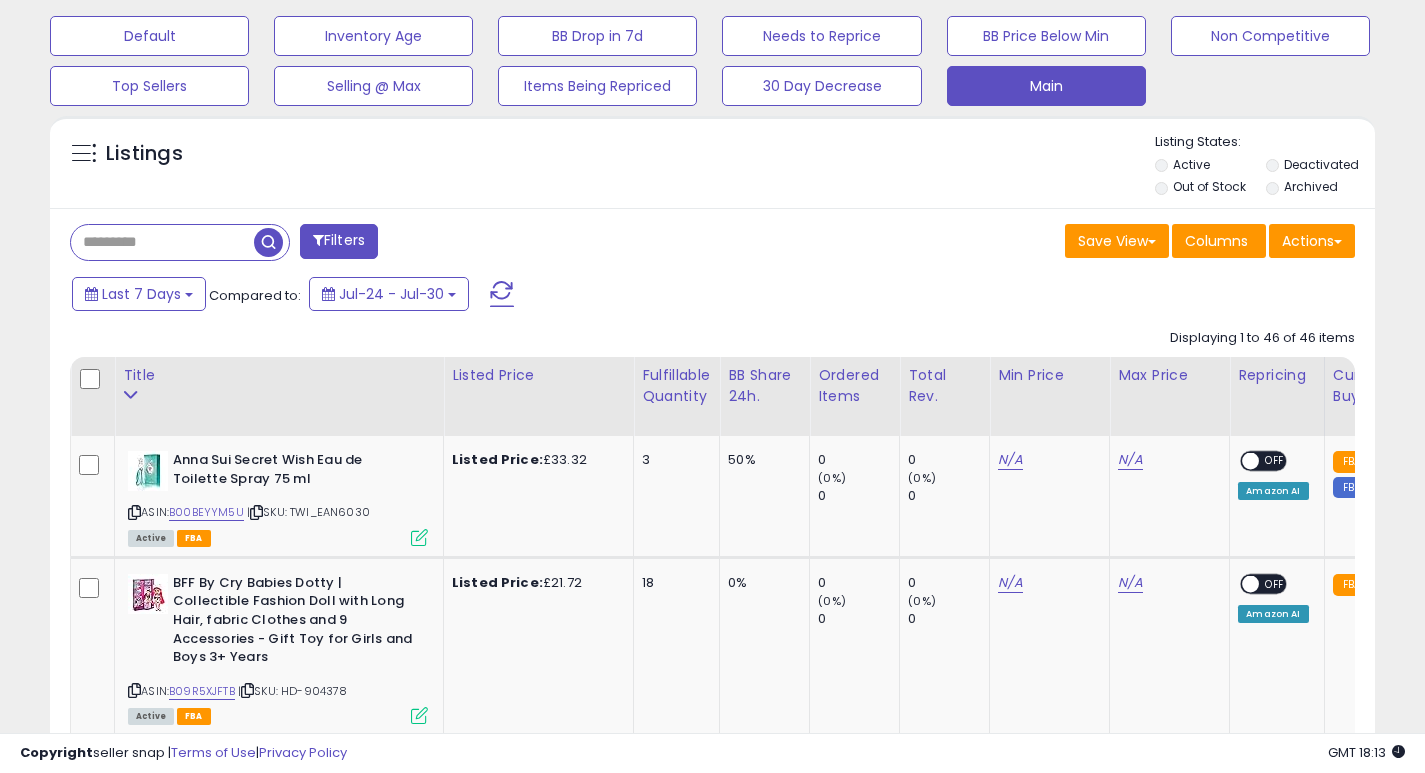 click at bounding box center (162, 242) 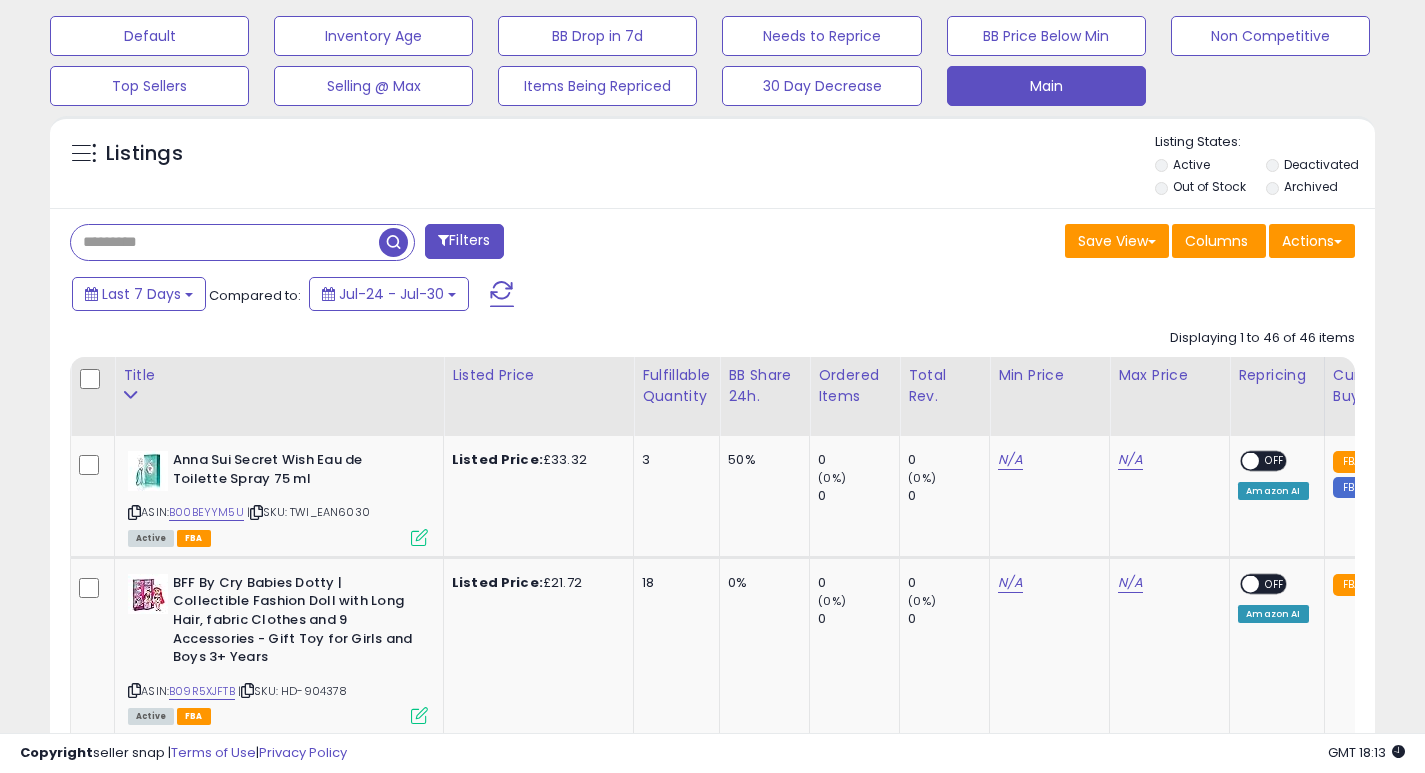 scroll, scrollTop: 999590, scrollLeft: 999233, axis: both 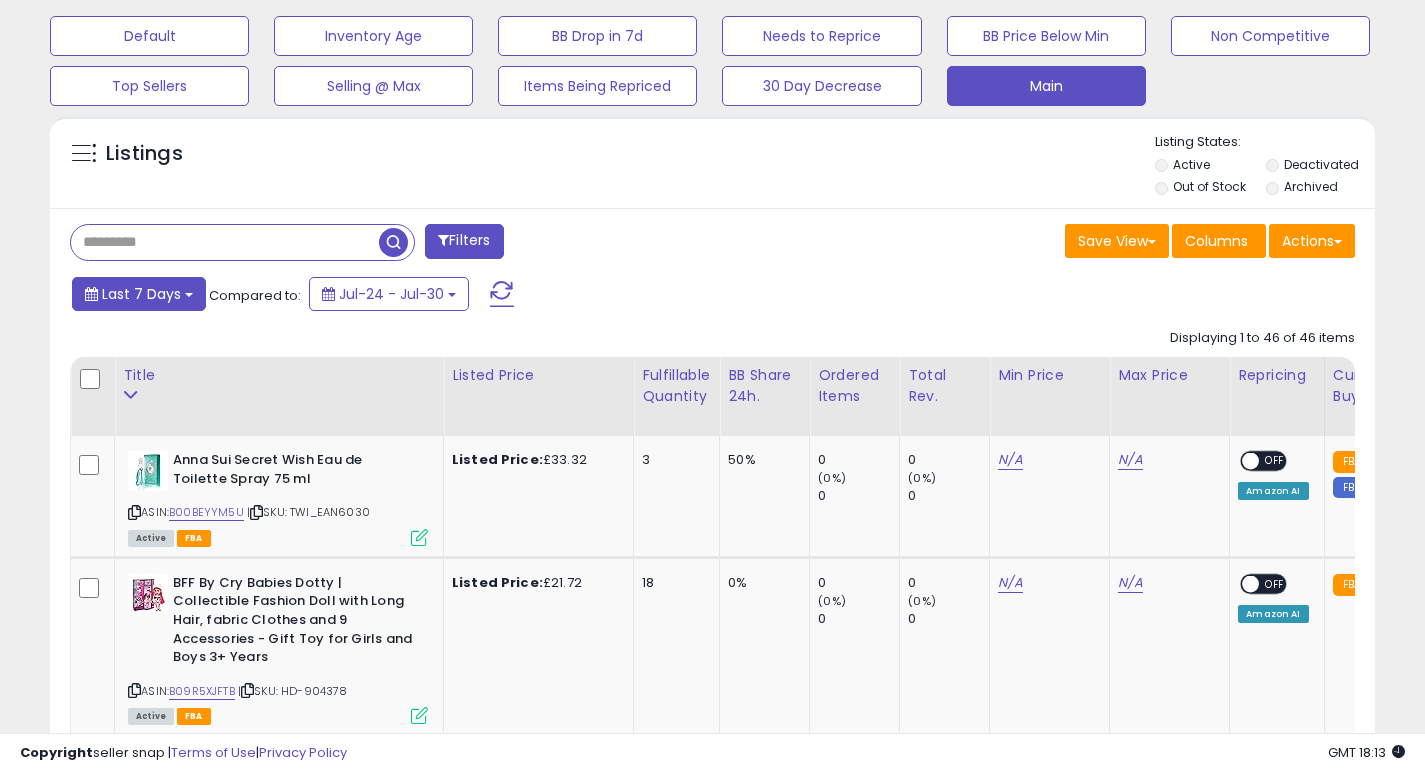 type on "****" 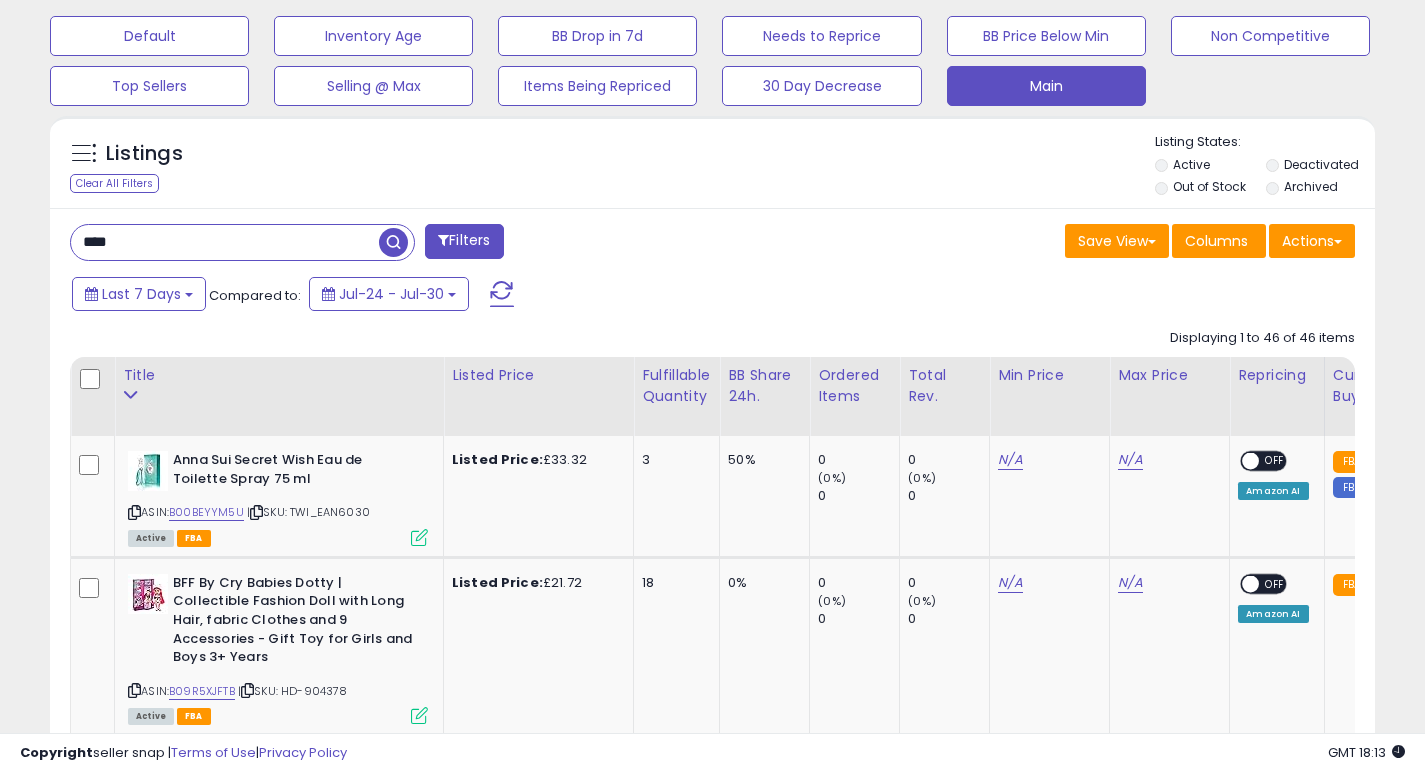click at bounding box center (393, 242) 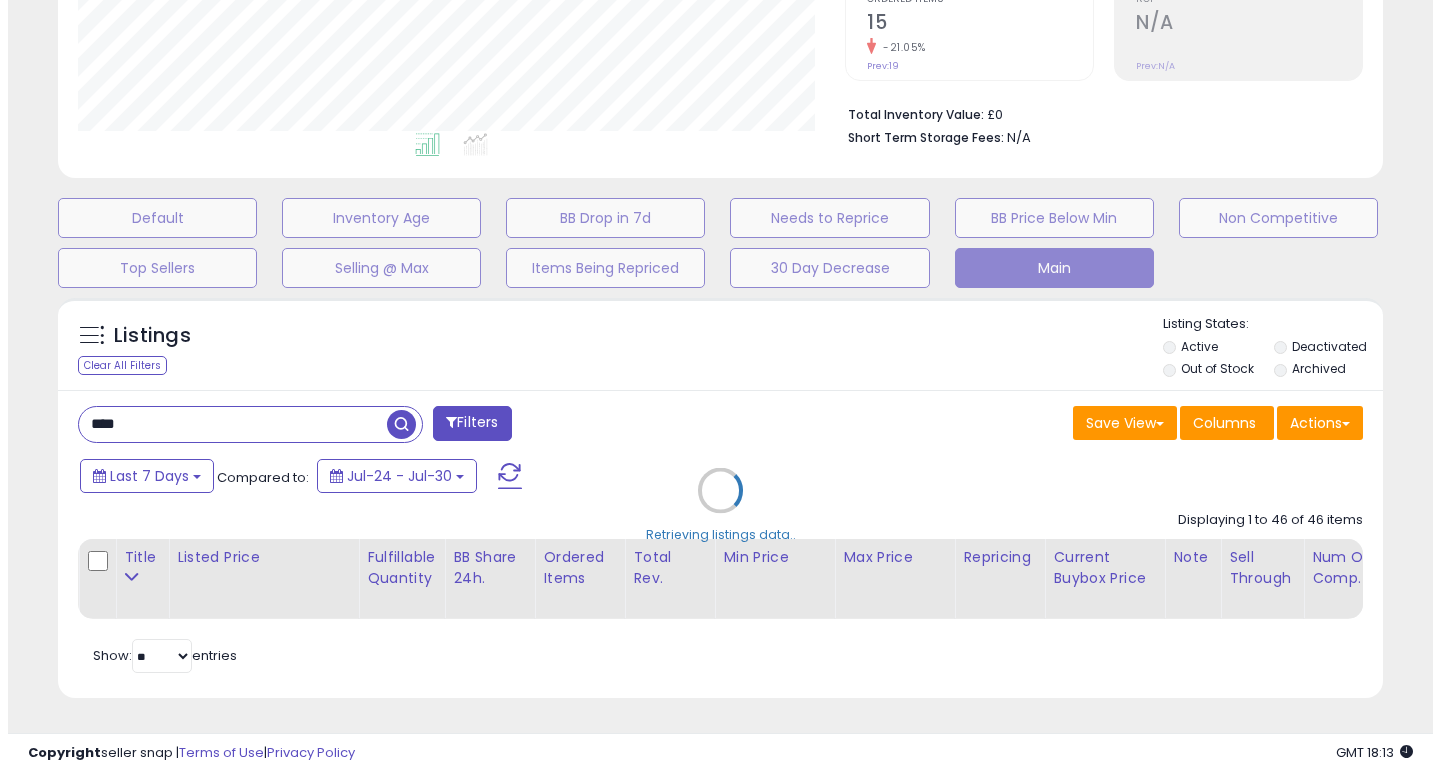 scroll, scrollTop: 447, scrollLeft: 0, axis: vertical 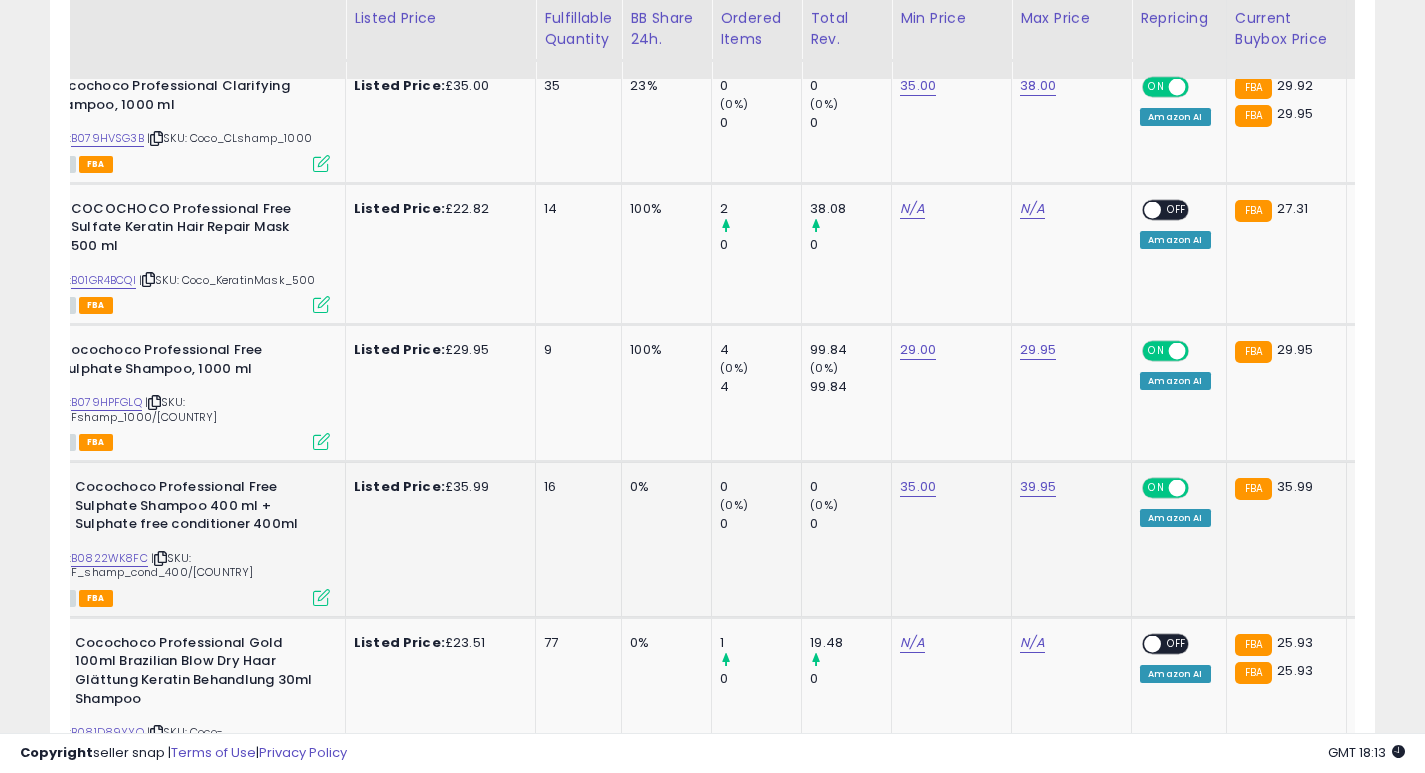 click on "16" 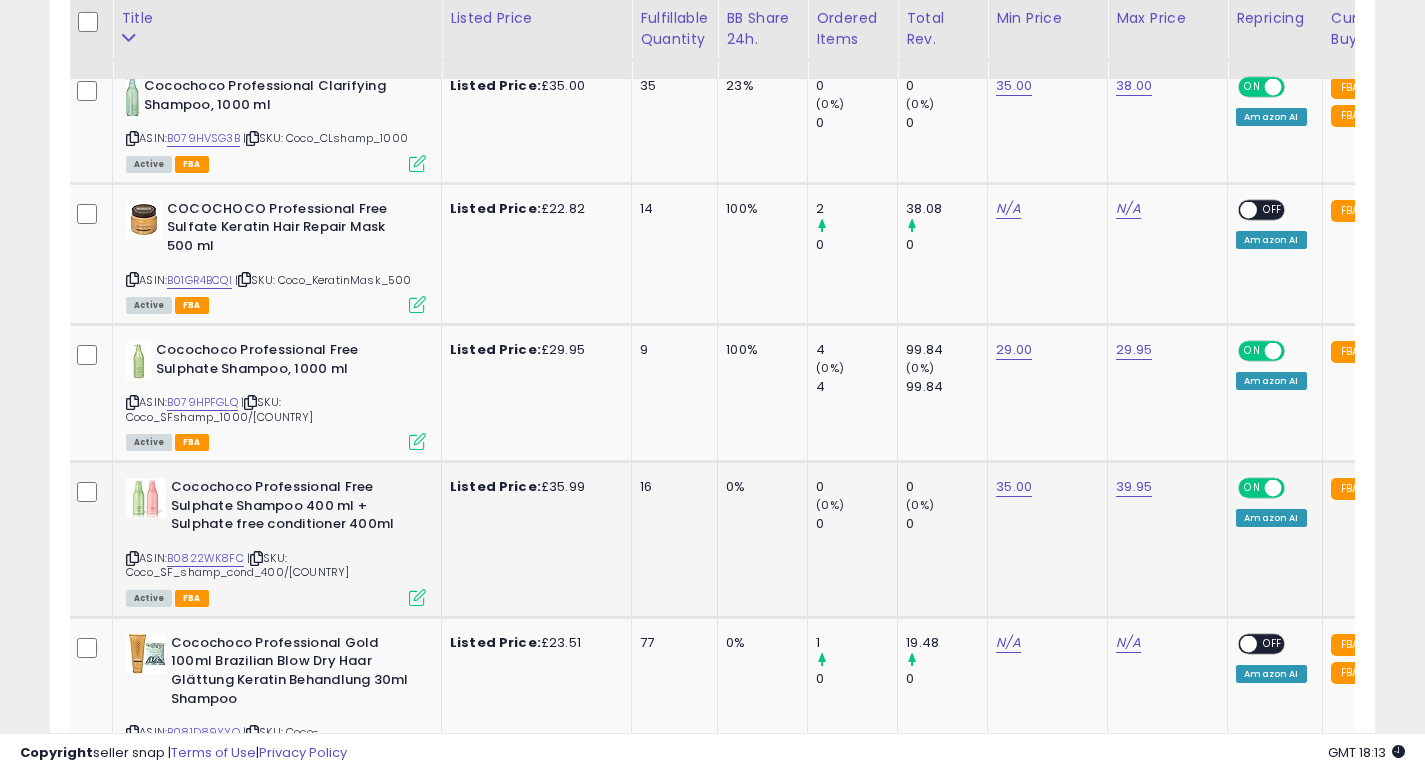 scroll, scrollTop: 0, scrollLeft: 0, axis: both 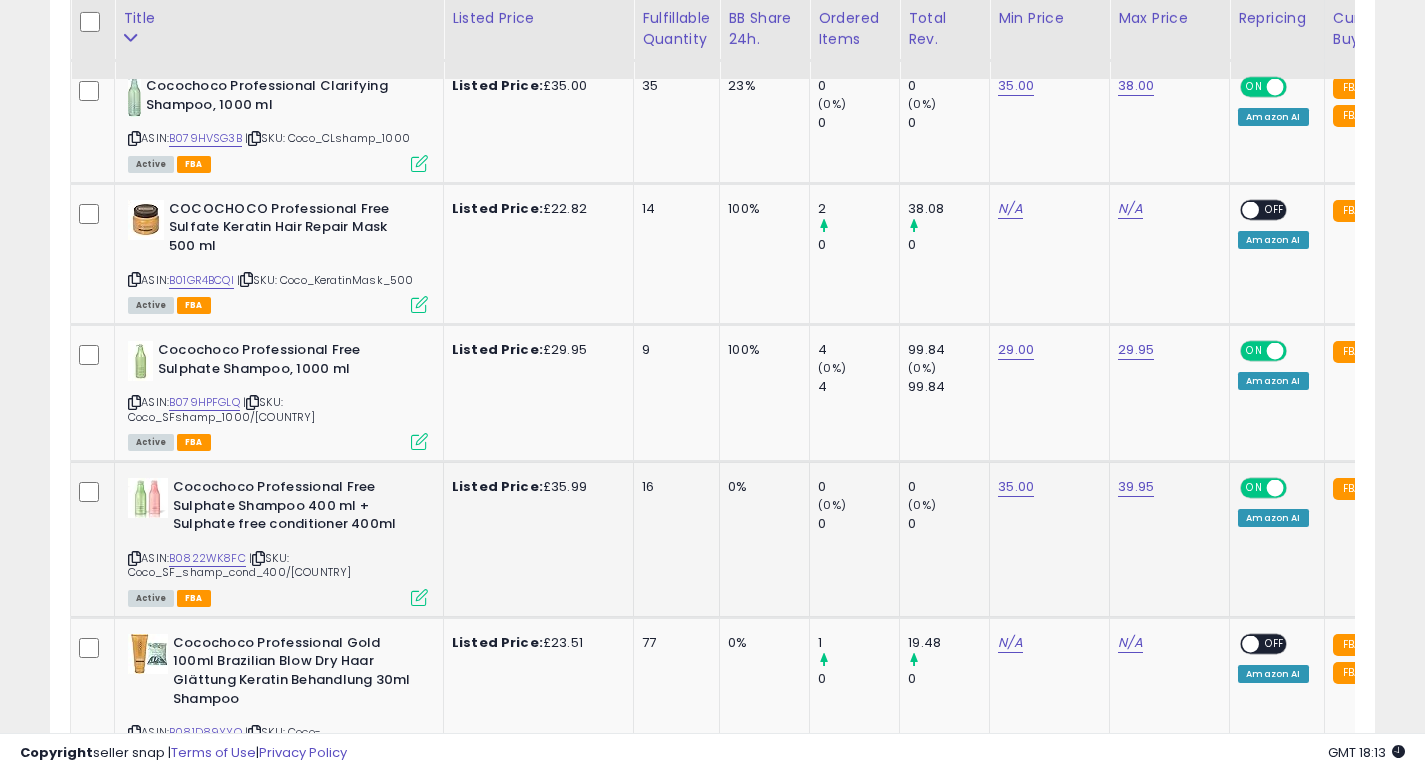 click on "16" 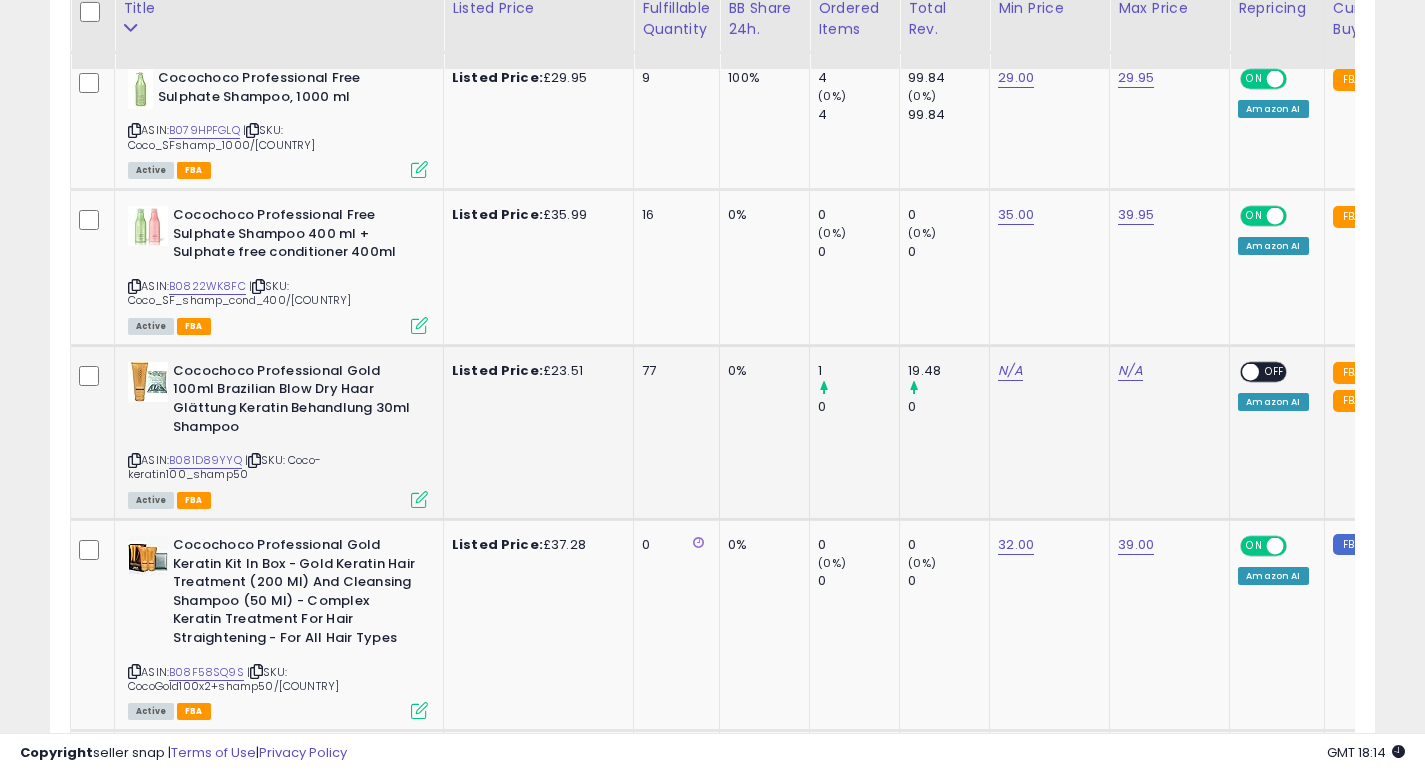 scroll, scrollTop: 1752, scrollLeft: 0, axis: vertical 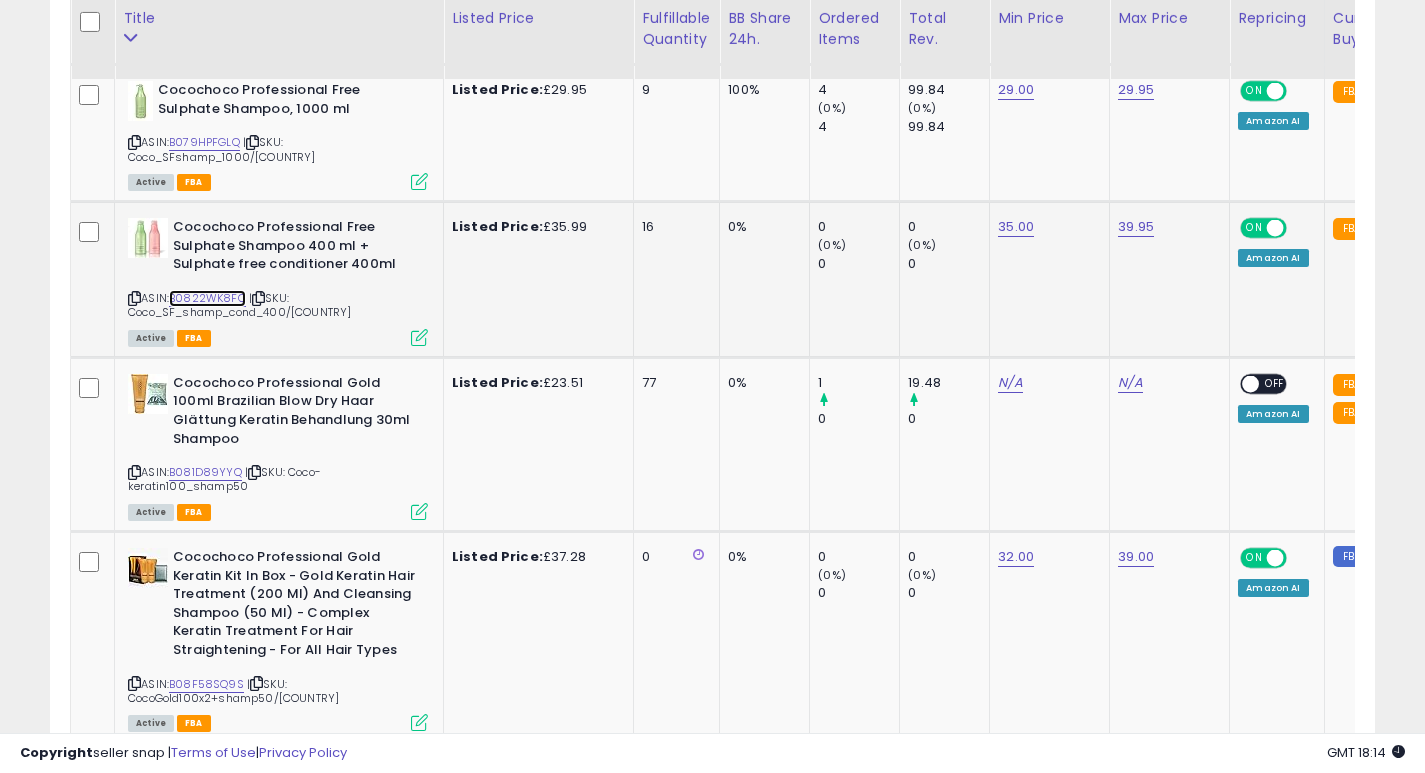 click on "B0822WK8FC" at bounding box center (207, 298) 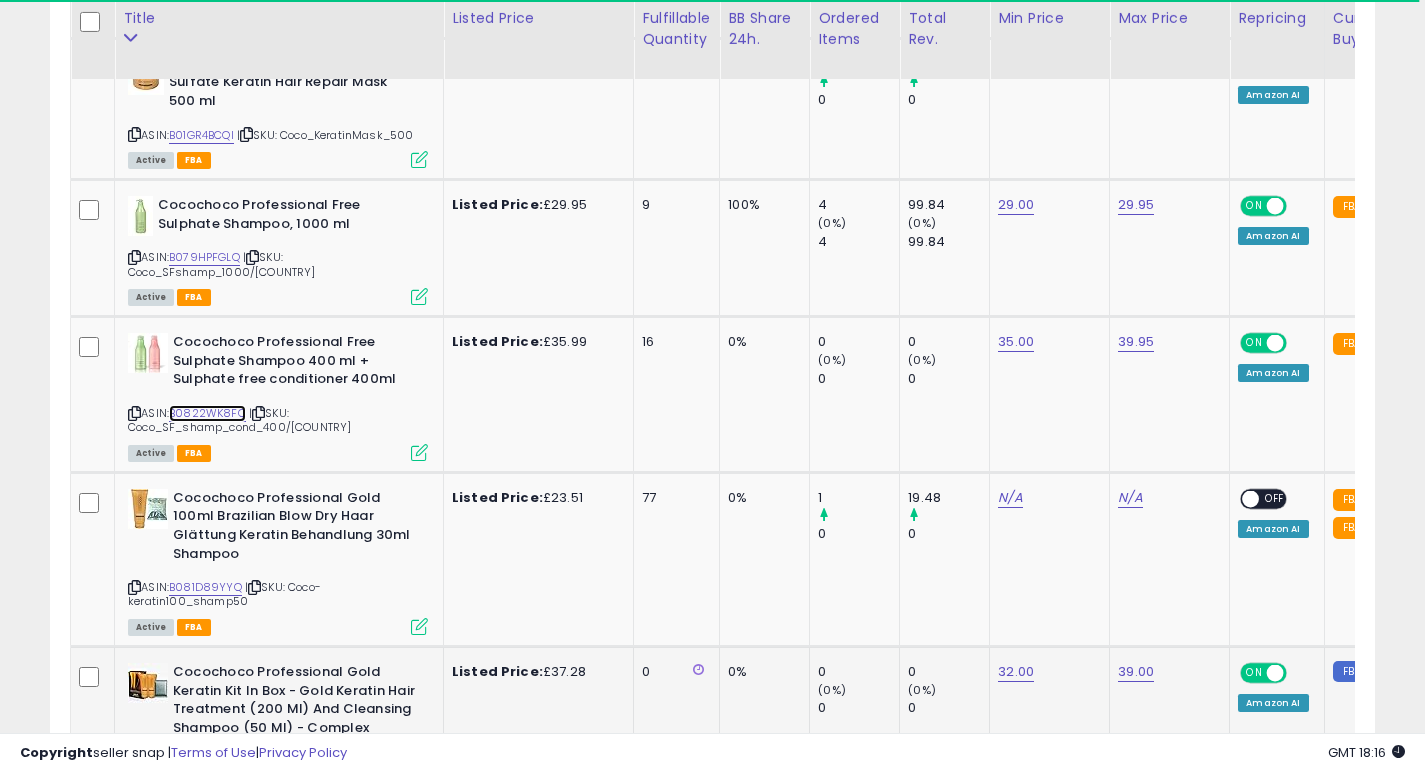scroll, scrollTop: 1636, scrollLeft: 0, axis: vertical 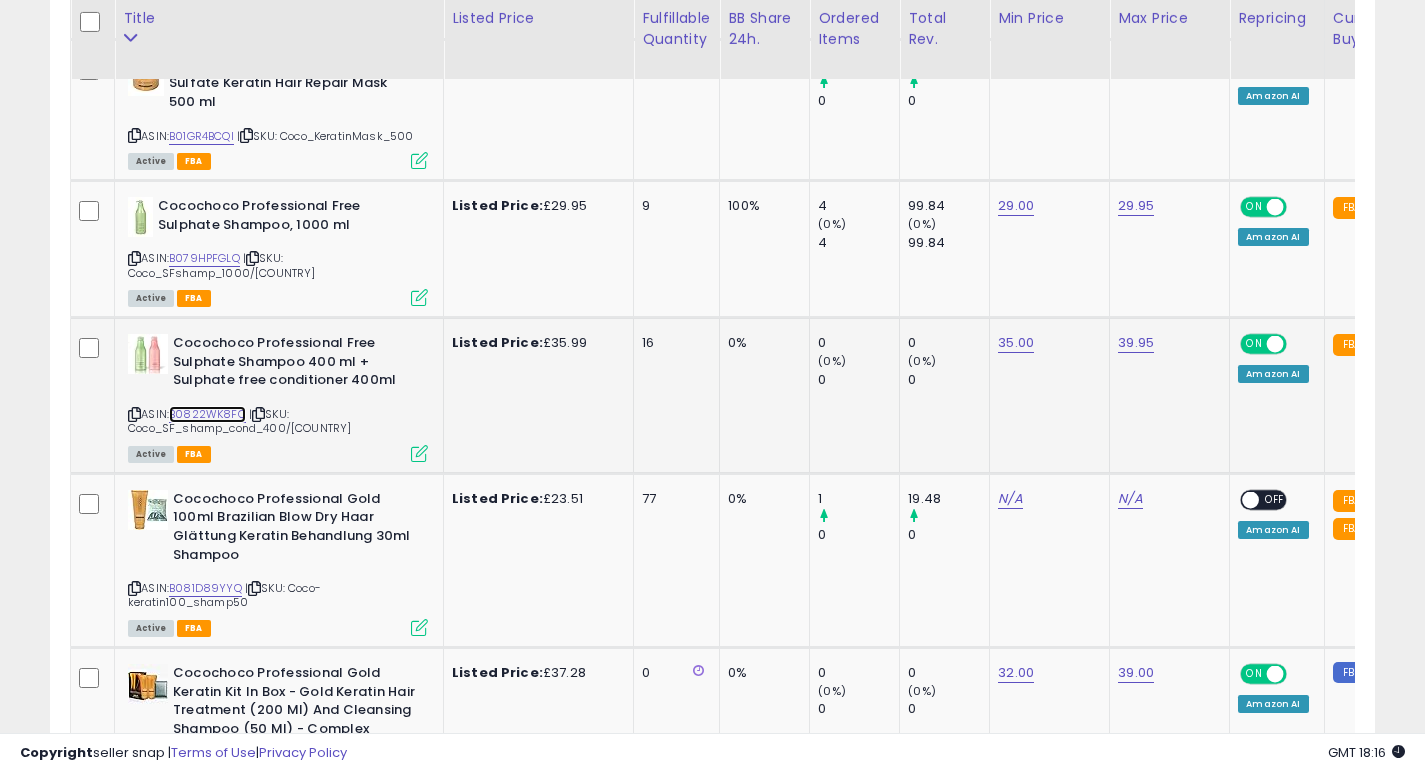 click on "B0822WK8FC" at bounding box center (207, 414) 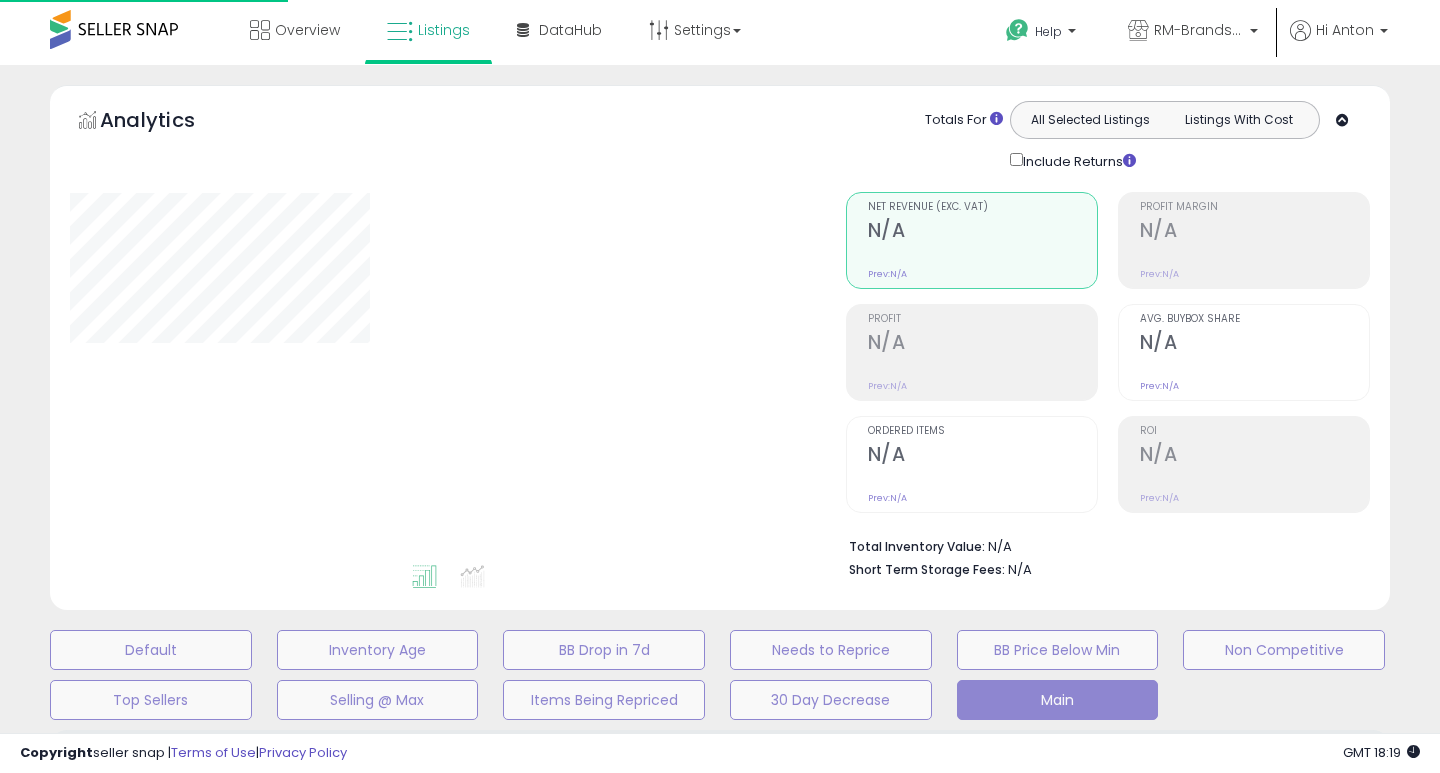 type on "****" 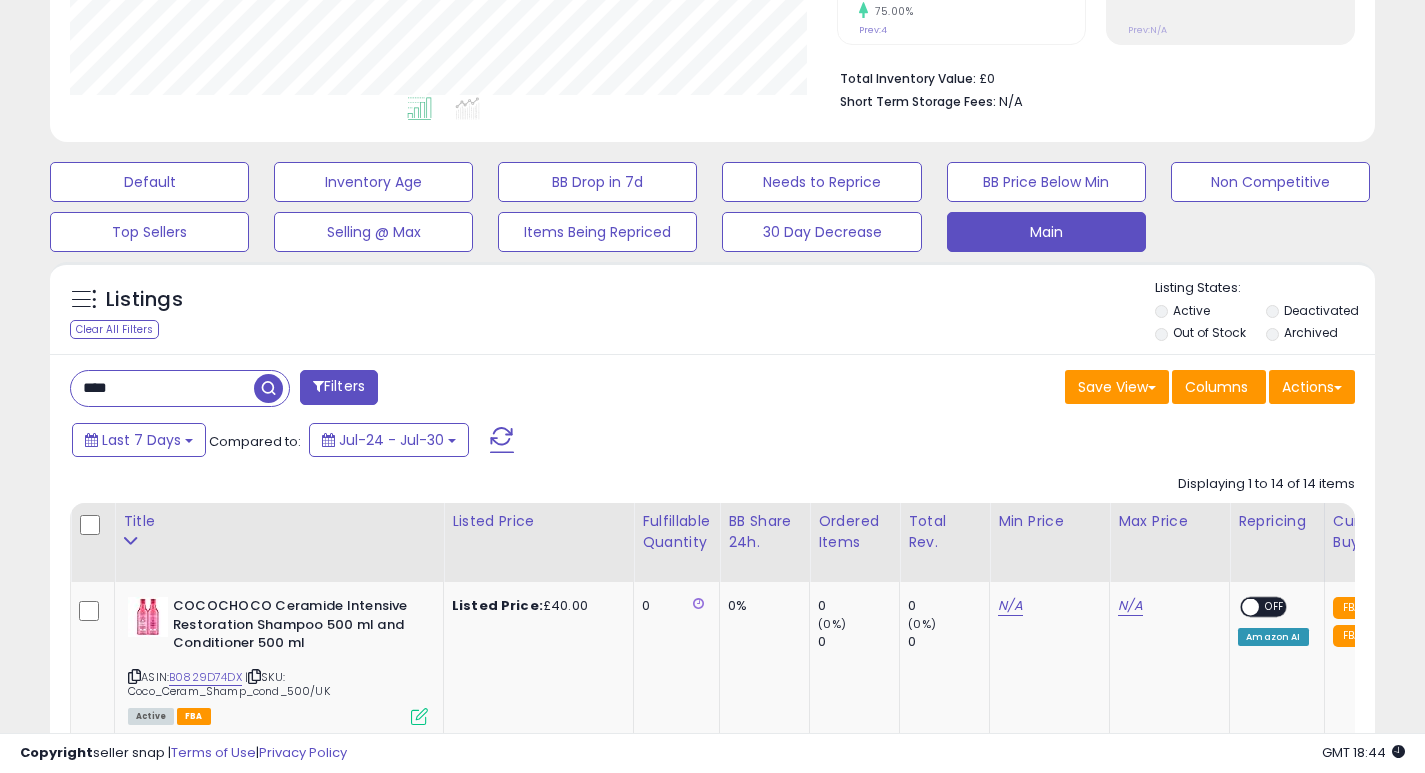 scroll, scrollTop: 468, scrollLeft: 0, axis: vertical 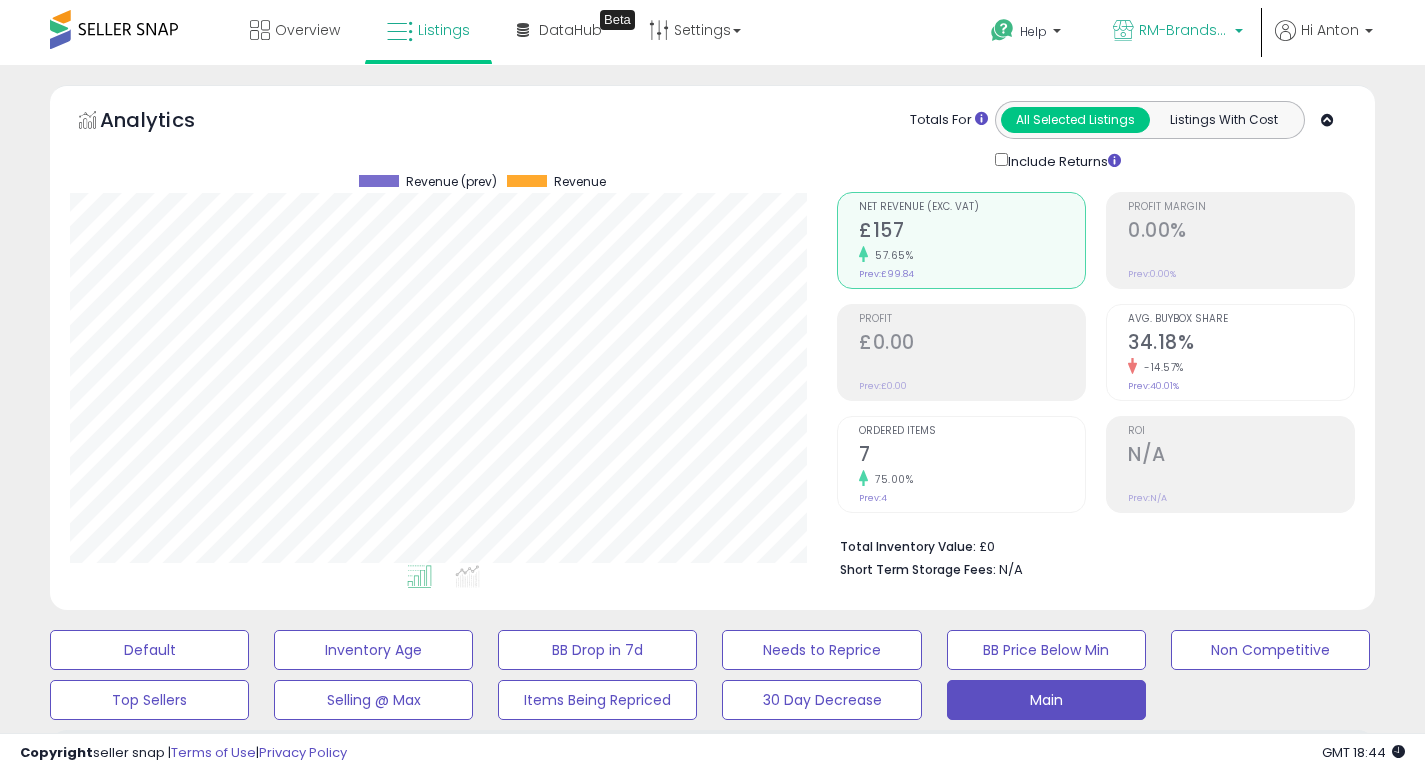 click on "RM-Brands (UK)" at bounding box center (1184, 30) 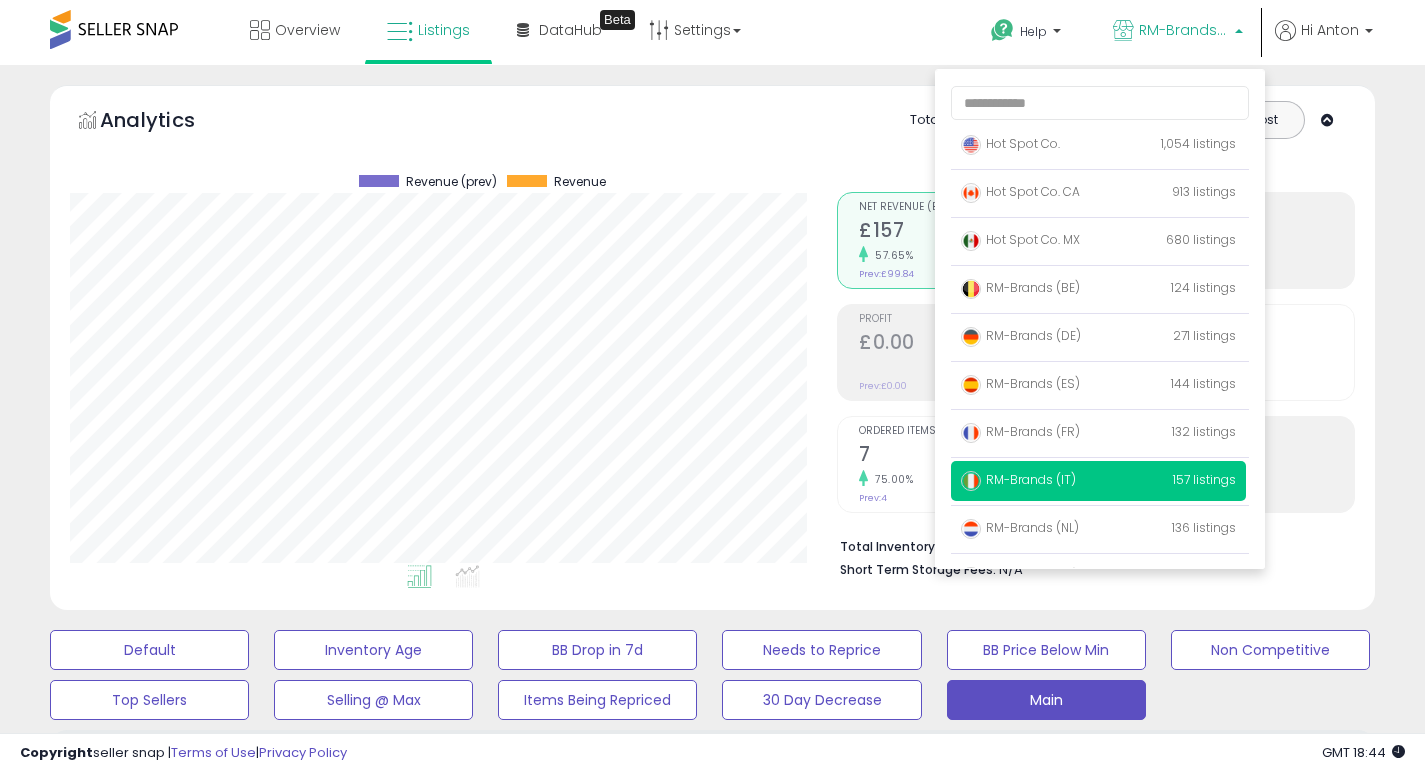 click on "RM-Brands (IT)" at bounding box center [1018, 479] 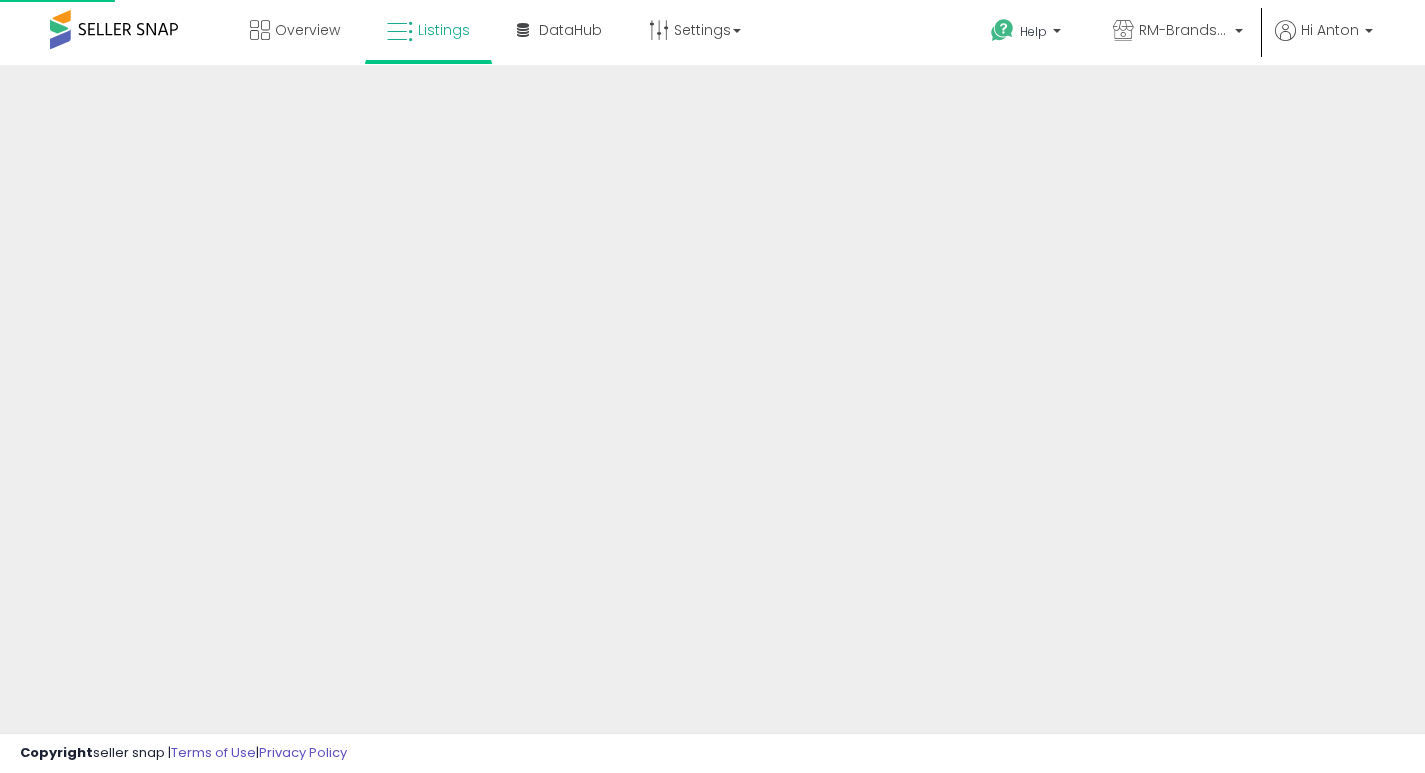 scroll, scrollTop: 0, scrollLeft: 0, axis: both 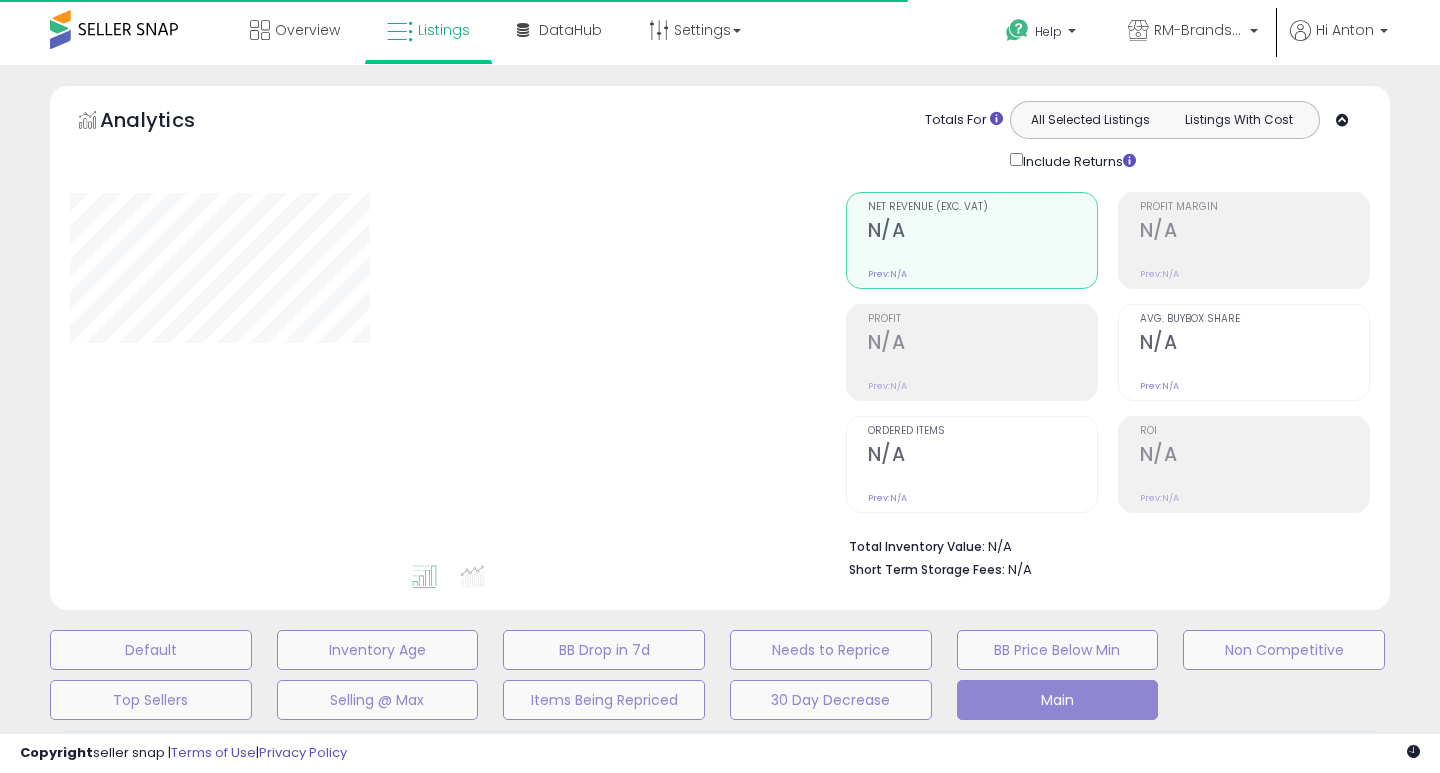 type on "****" 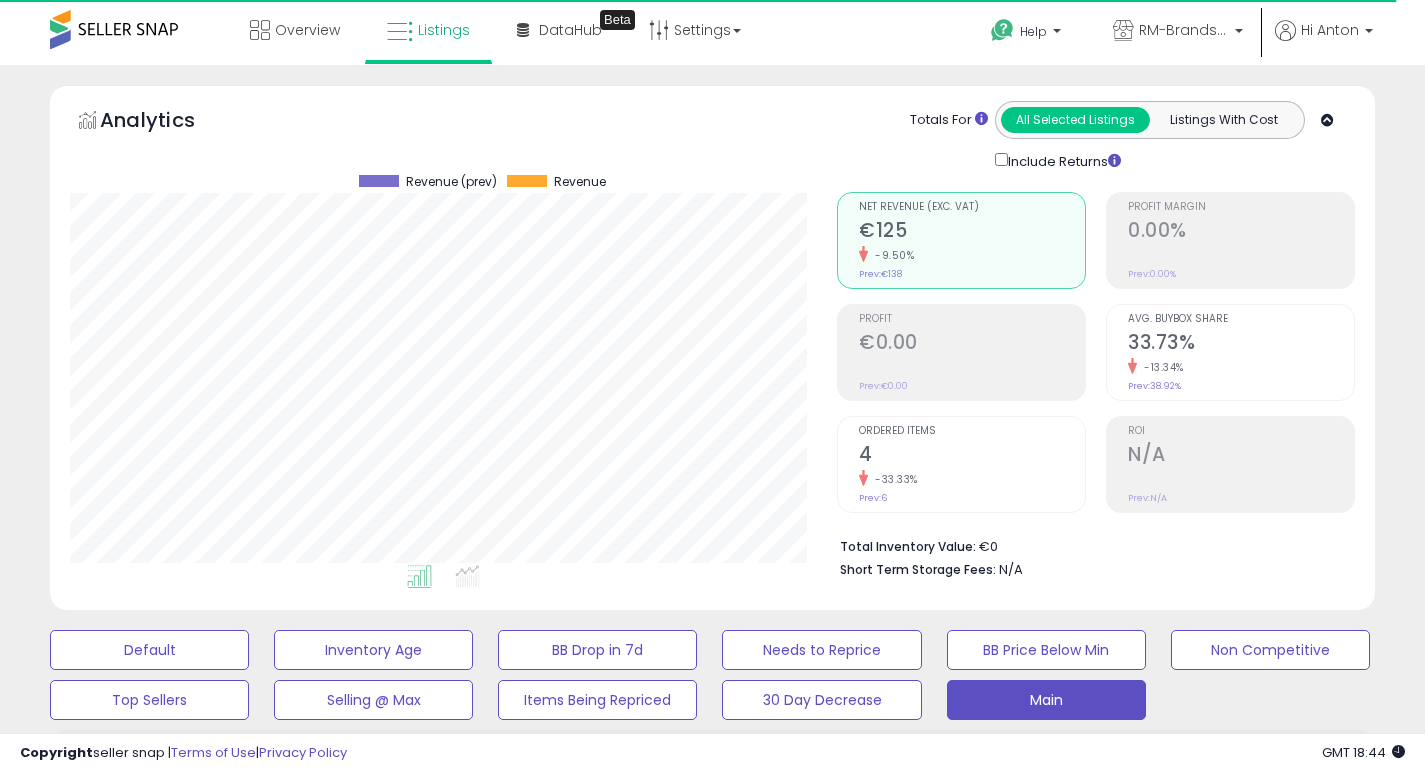 scroll, scrollTop: 999590, scrollLeft: 999233, axis: both 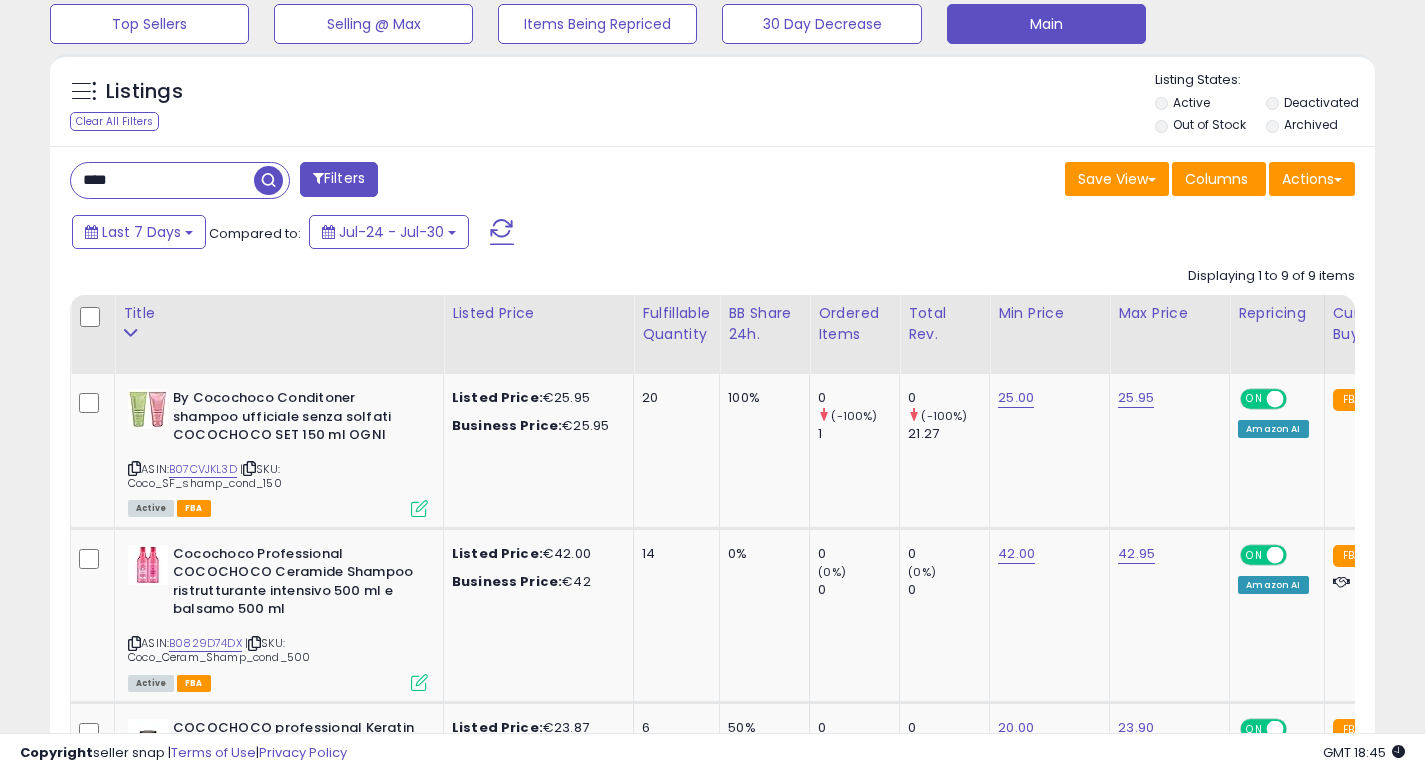 click on "****" at bounding box center [162, 180] 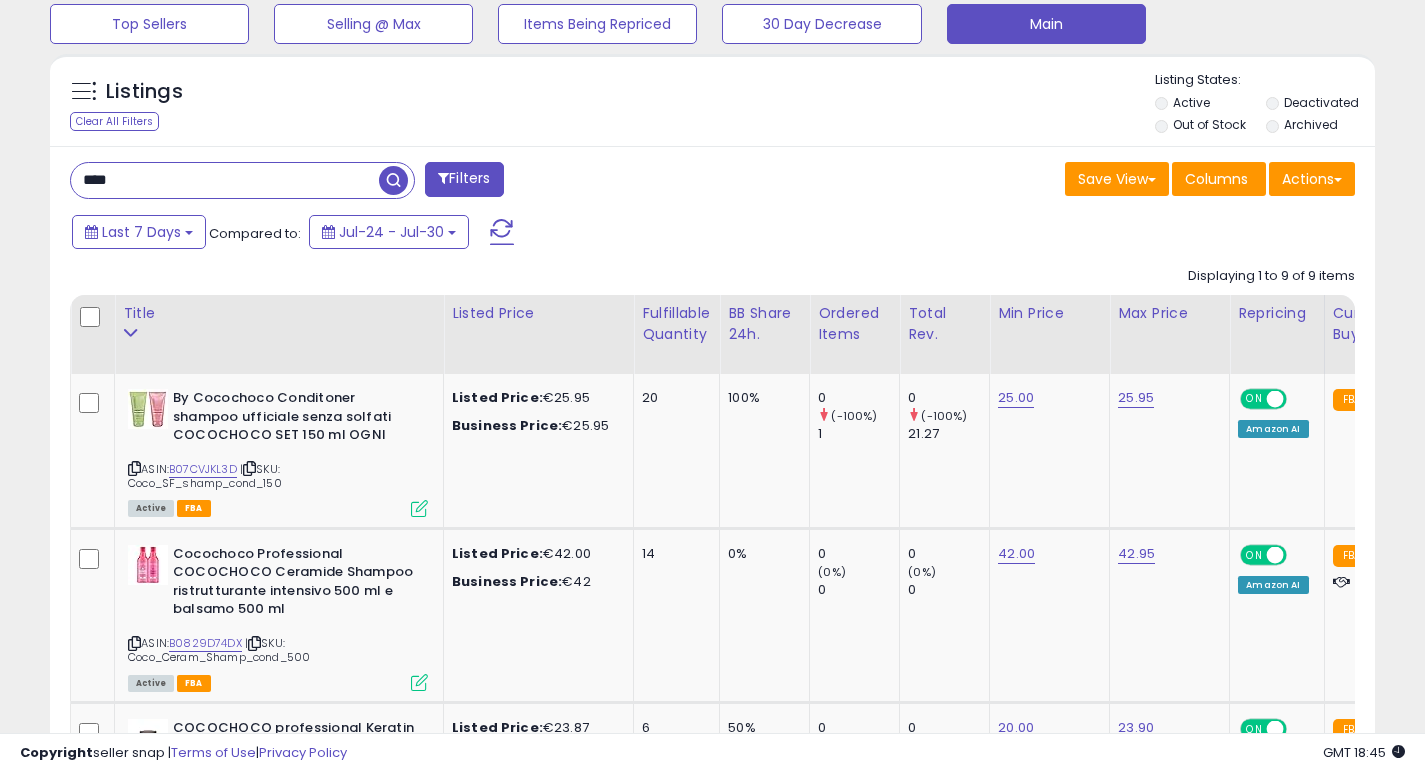 click on "****" at bounding box center [225, 180] 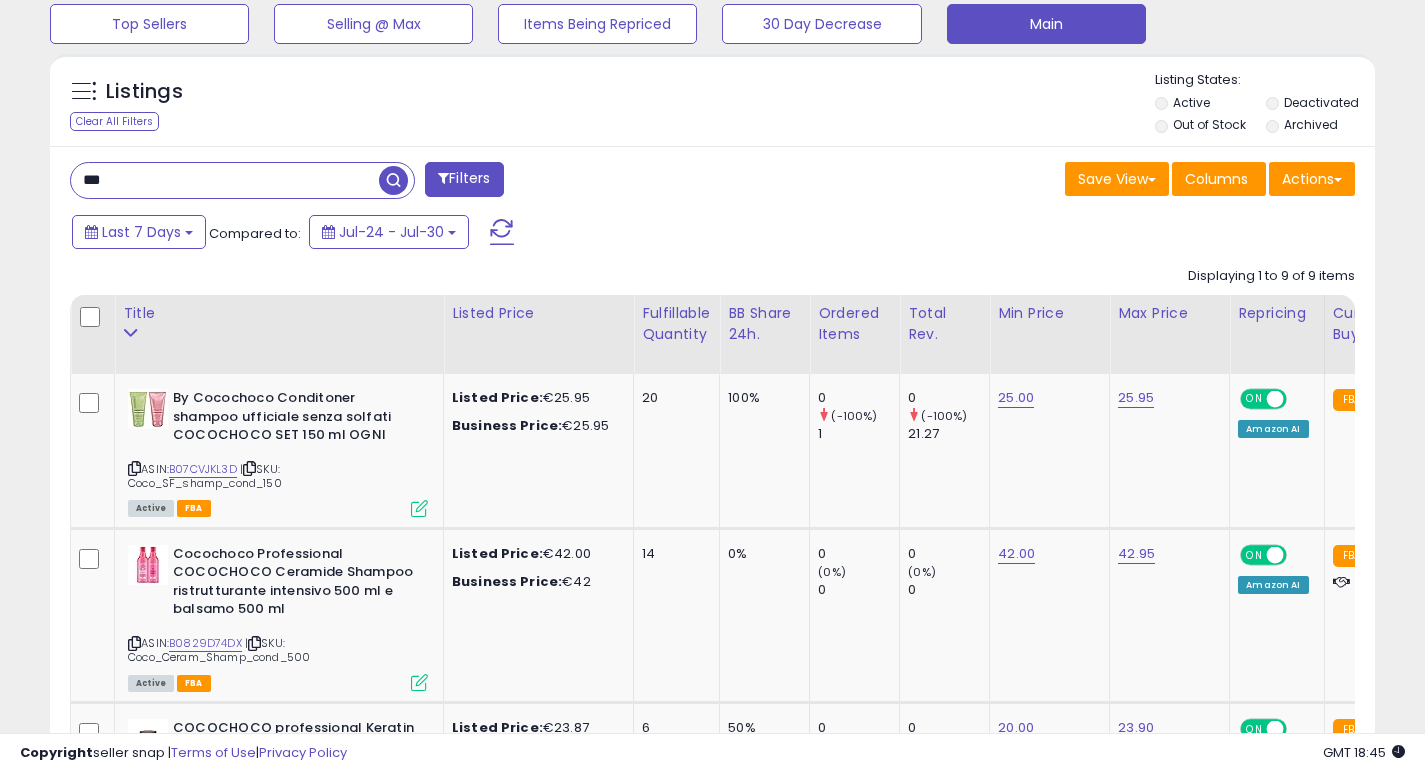 type on "***" 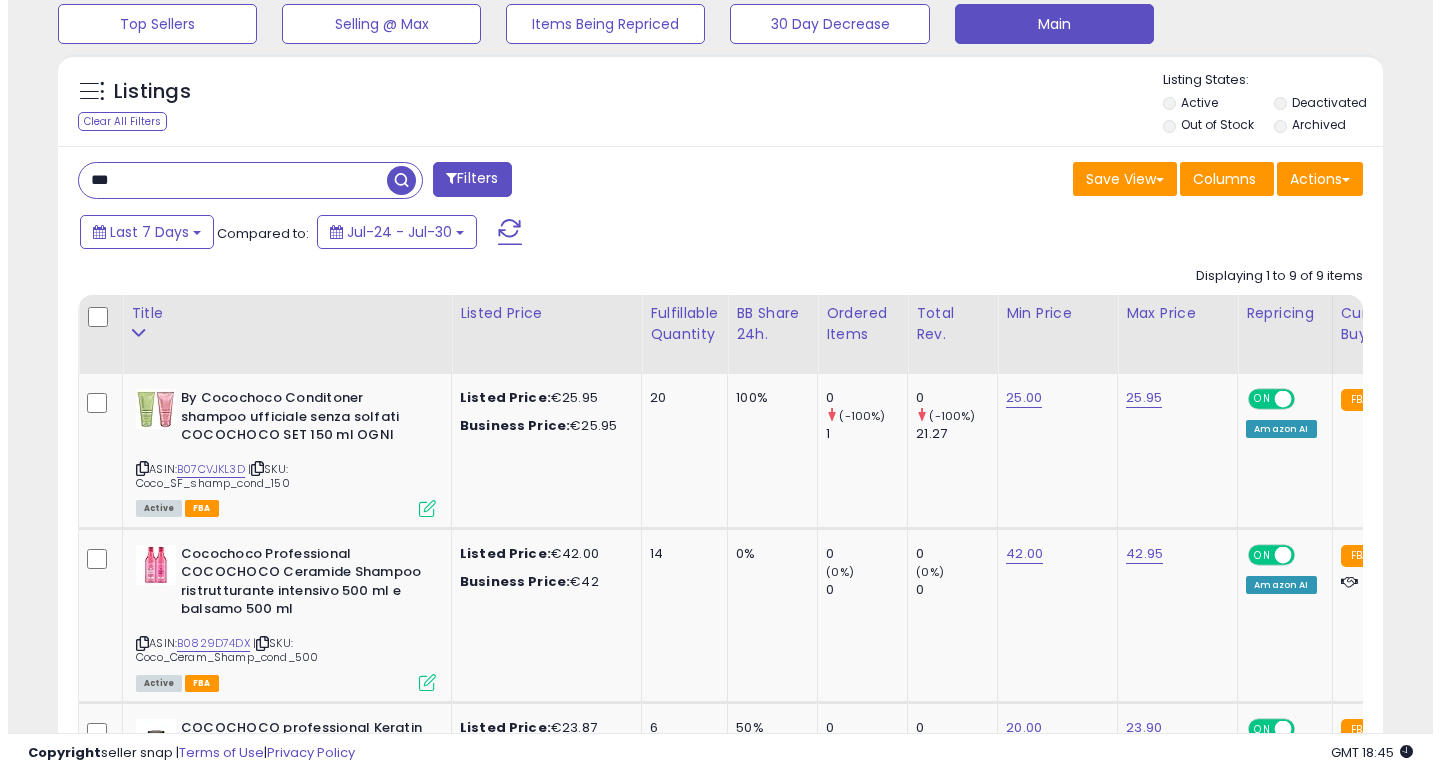 scroll, scrollTop: 447, scrollLeft: 0, axis: vertical 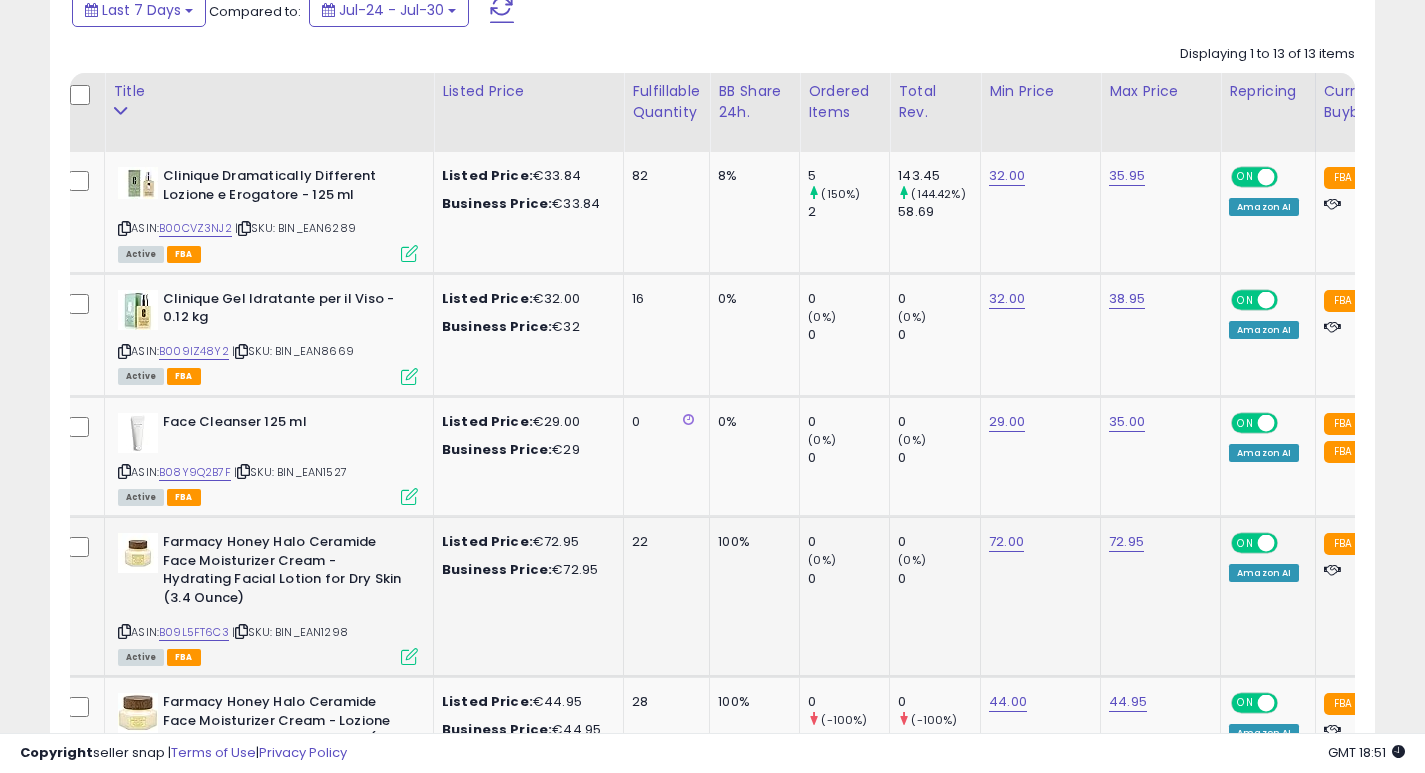 click on "100%" 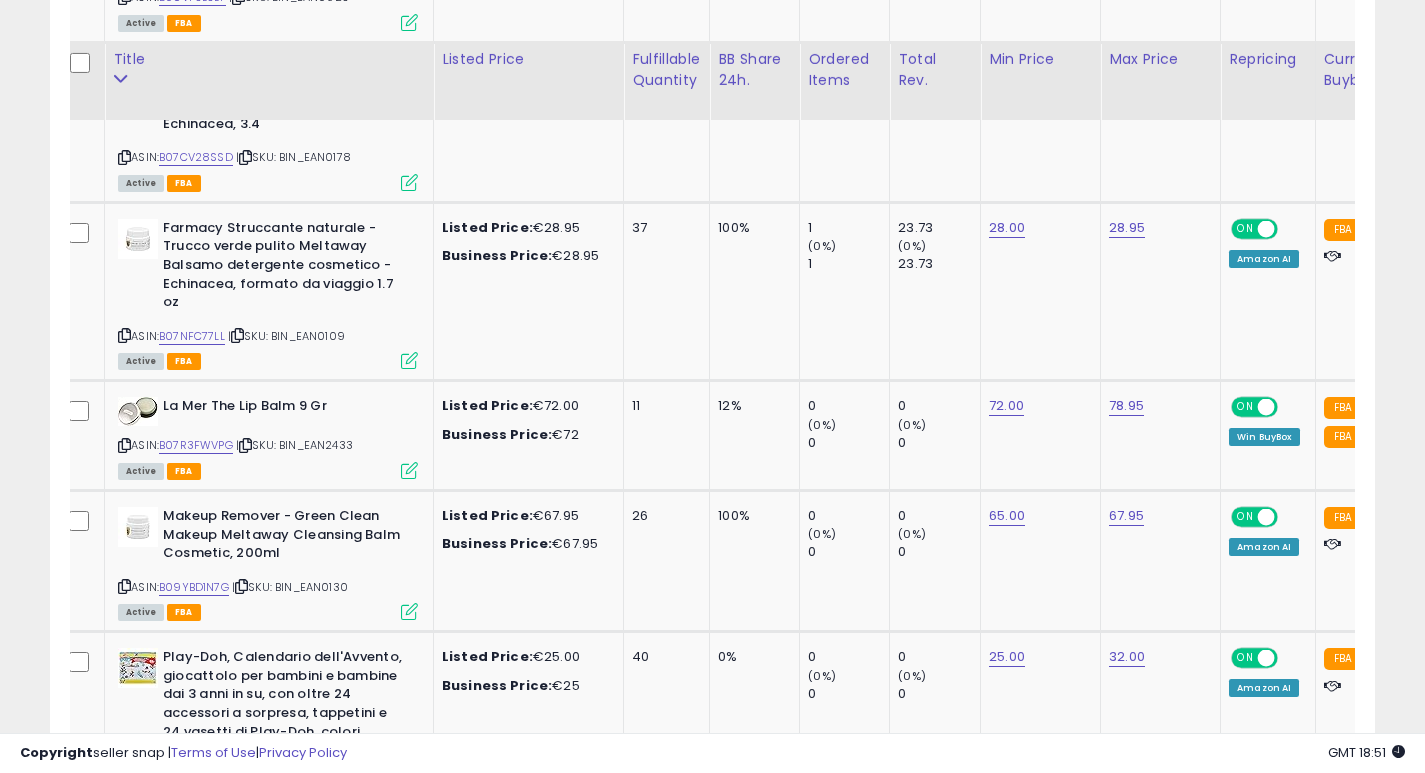 scroll, scrollTop: 1759, scrollLeft: 0, axis: vertical 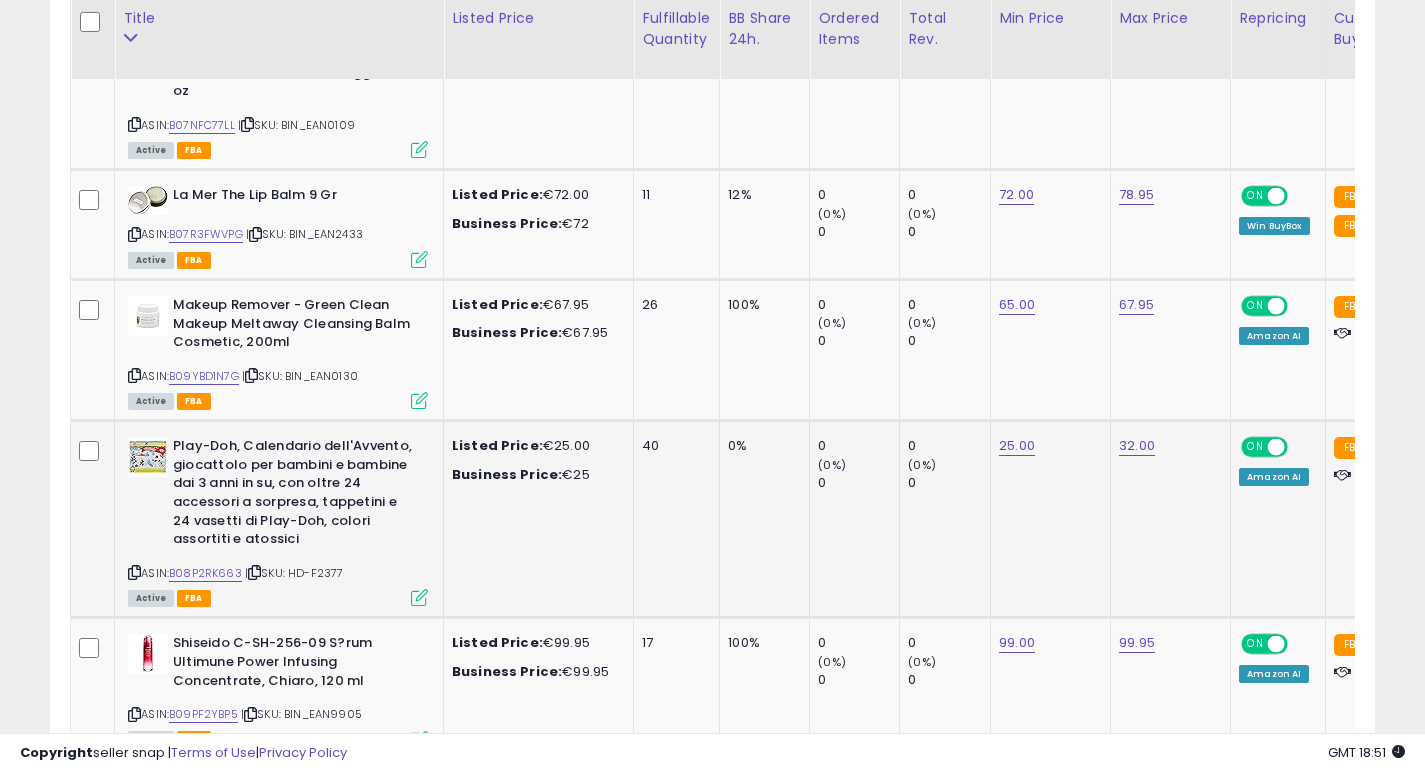 click on "40" 